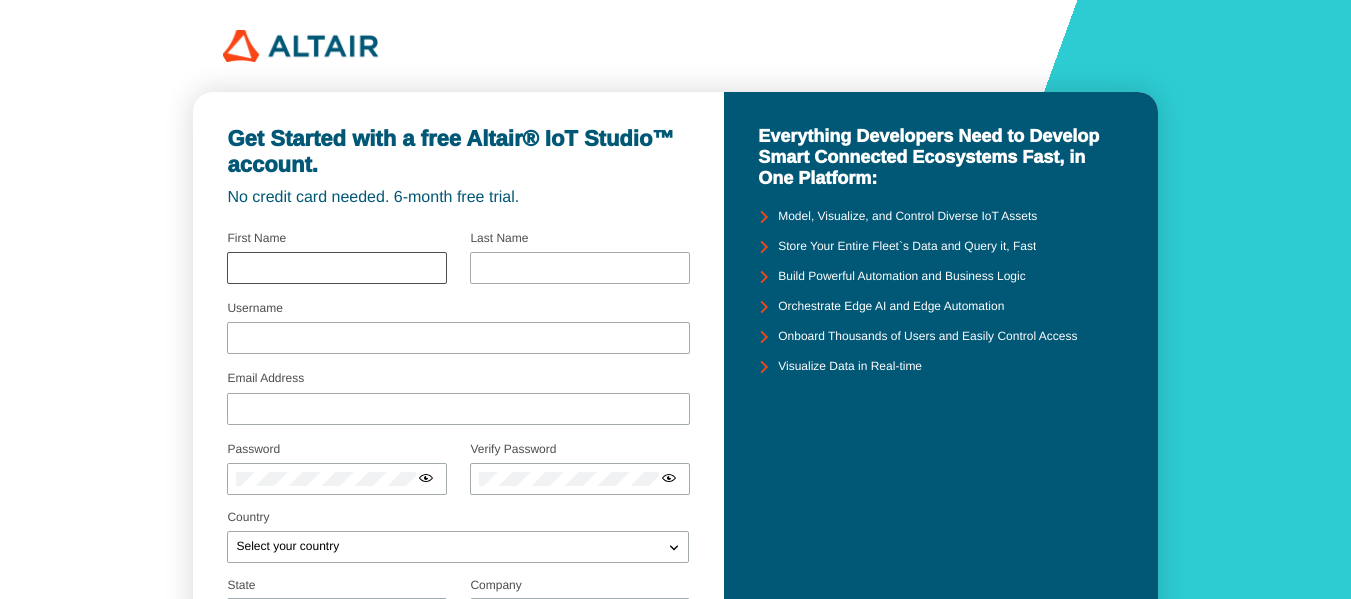click at bounding box center (337, 268) 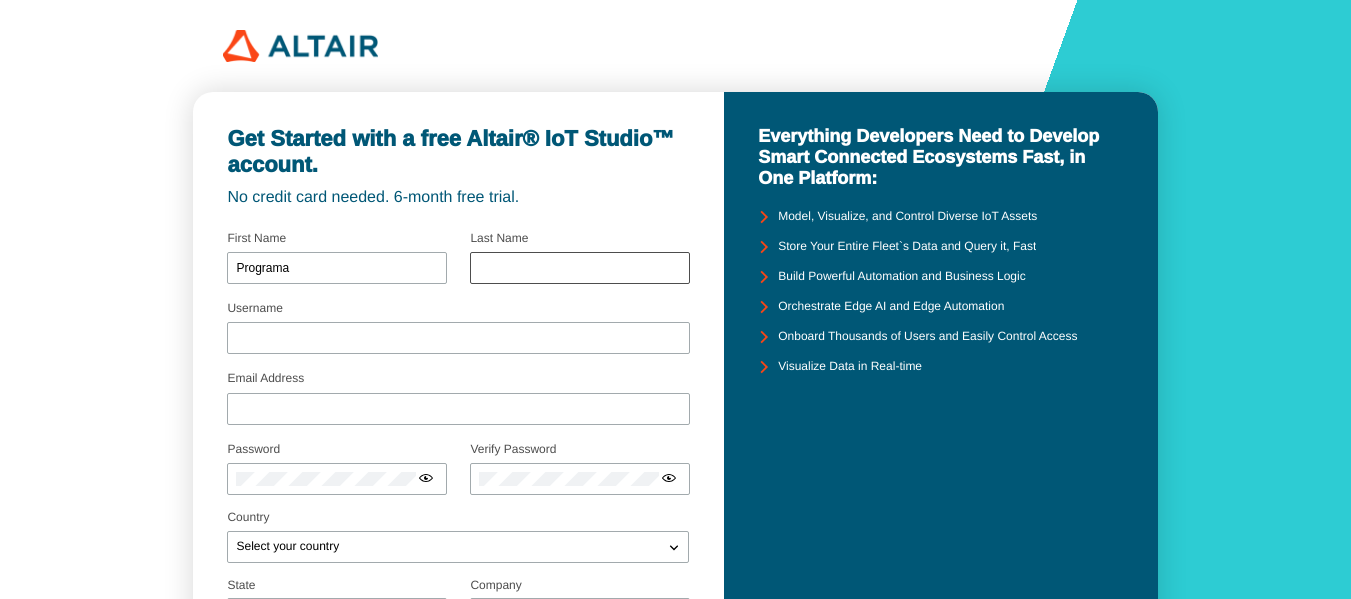 type on "Programa" 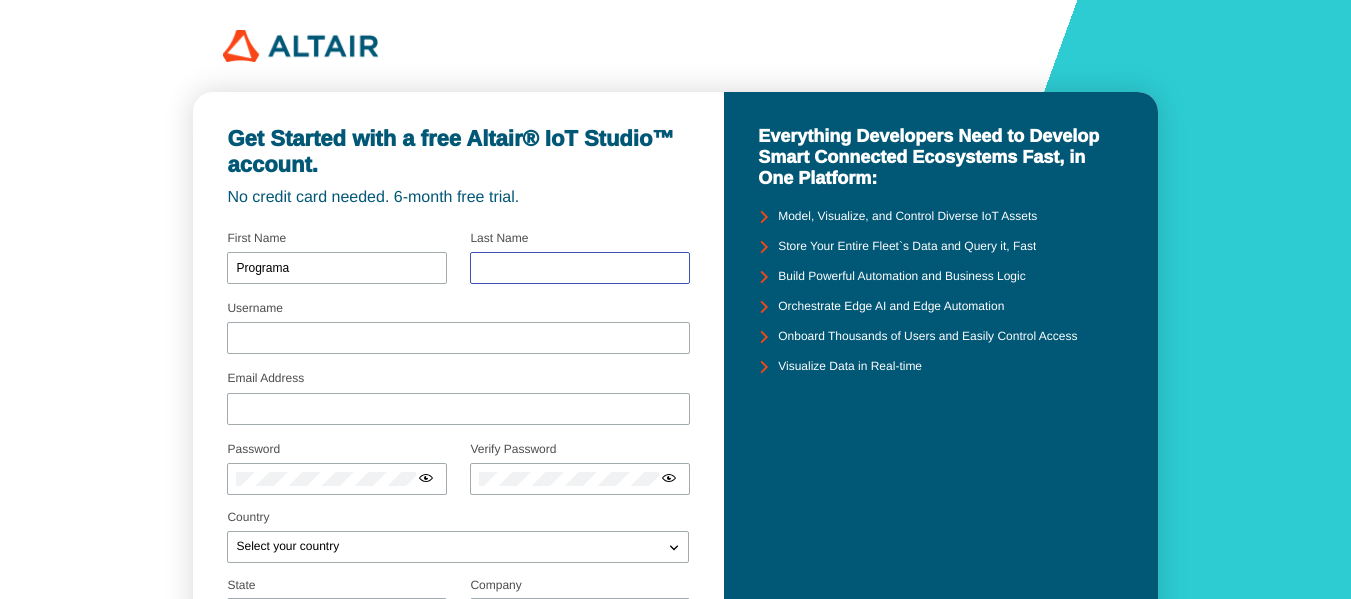 click at bounding box center (580, 268) 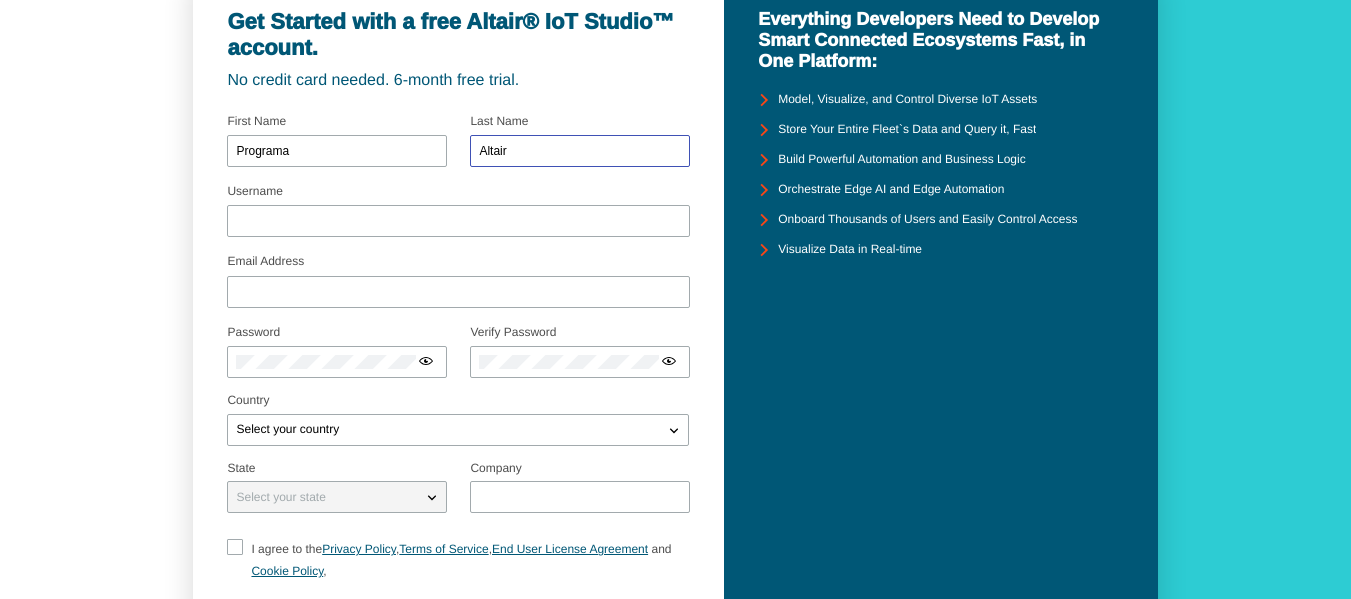 scroll, scrollTop: 118, scrollLeft: 0, axis: vertical 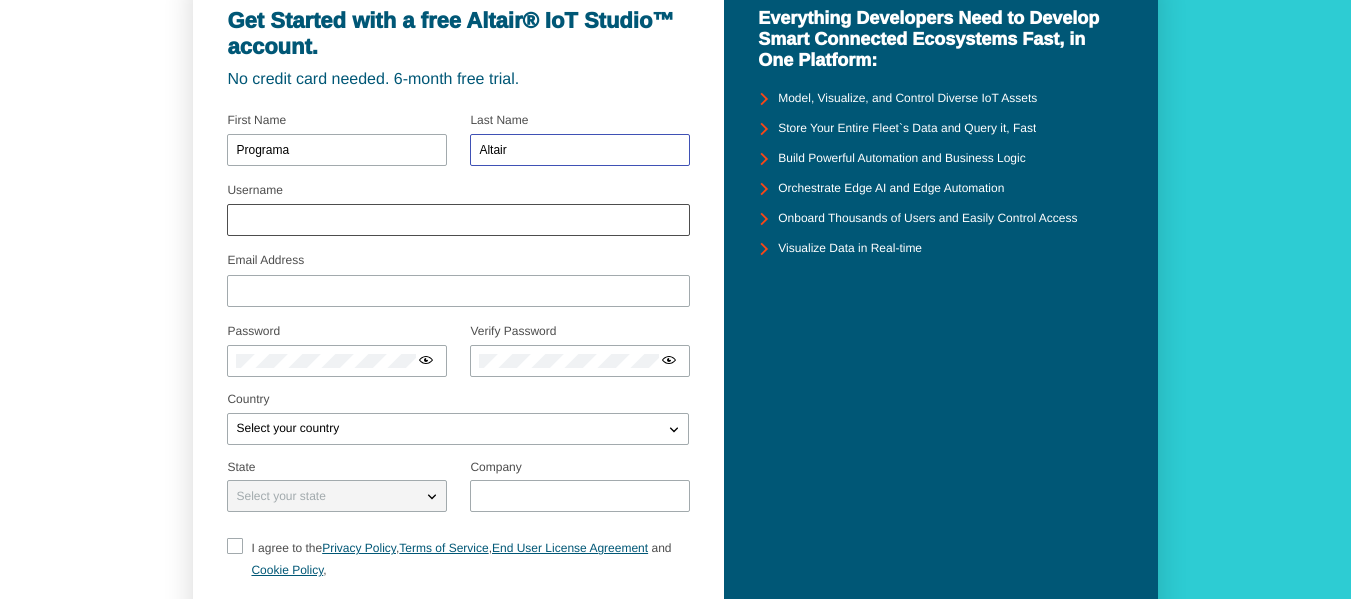 type on "Altair" 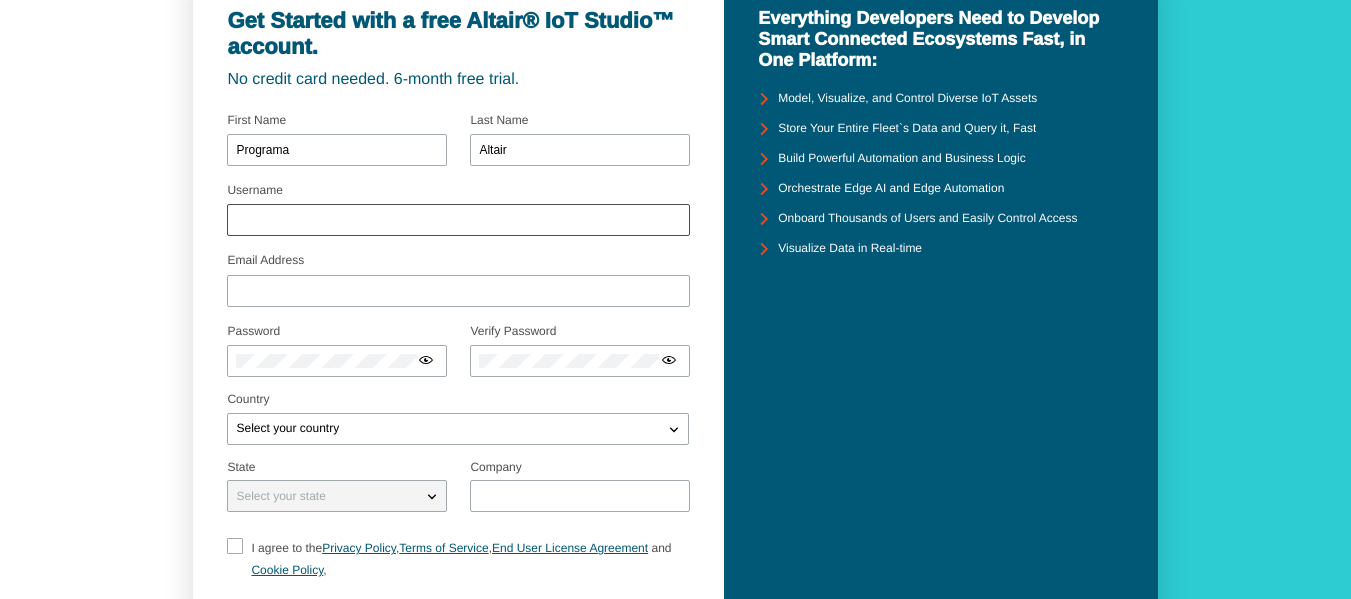 click at bounding box center (458, 220) 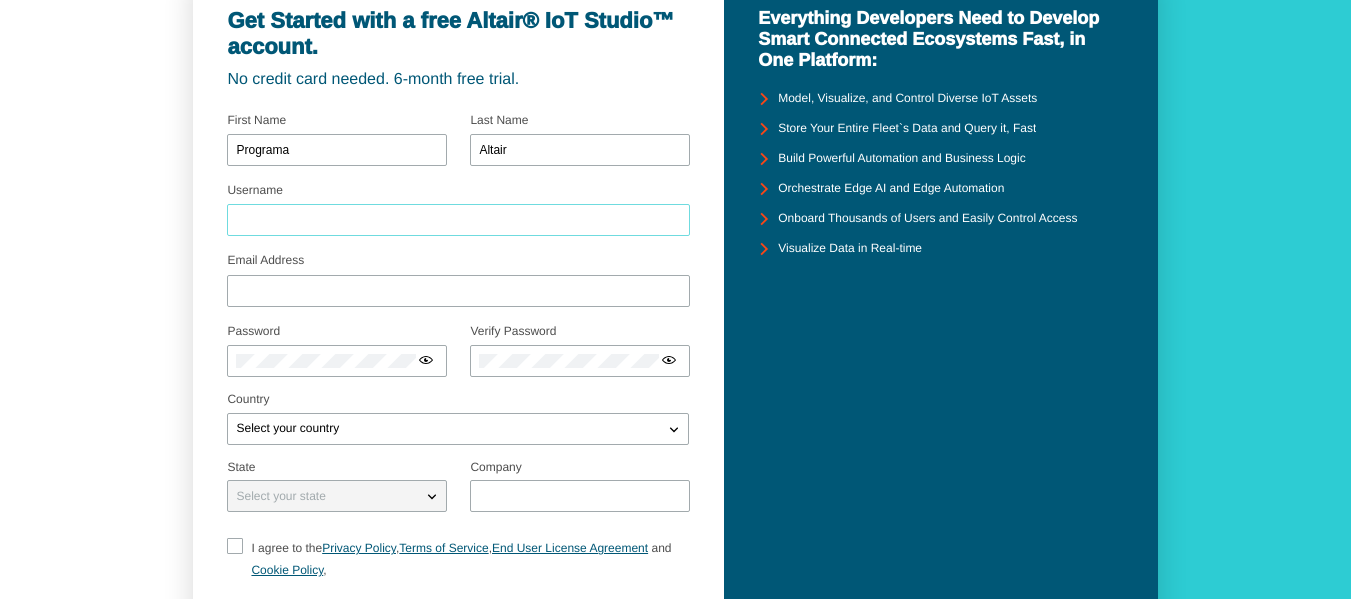 click on "Username" at bounding box center (458, 220) 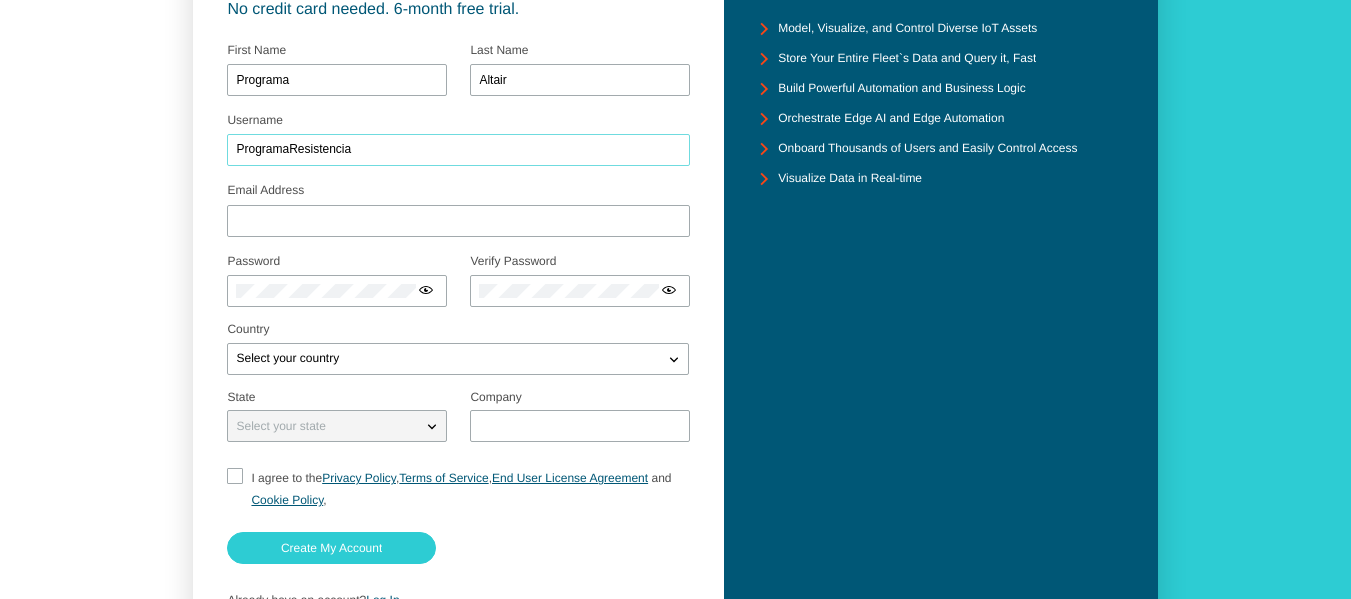 scroll, scrollTop: 194, scrollLeft: 0, axis: vertical 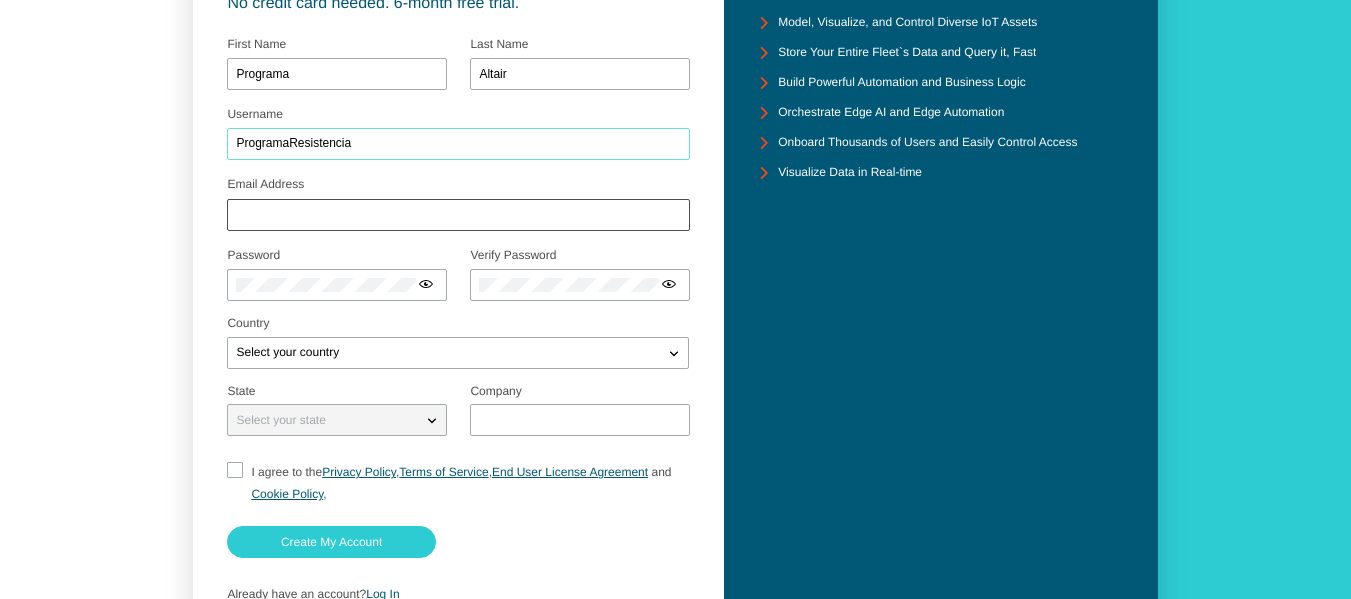 type on "ProgramaResistencia" 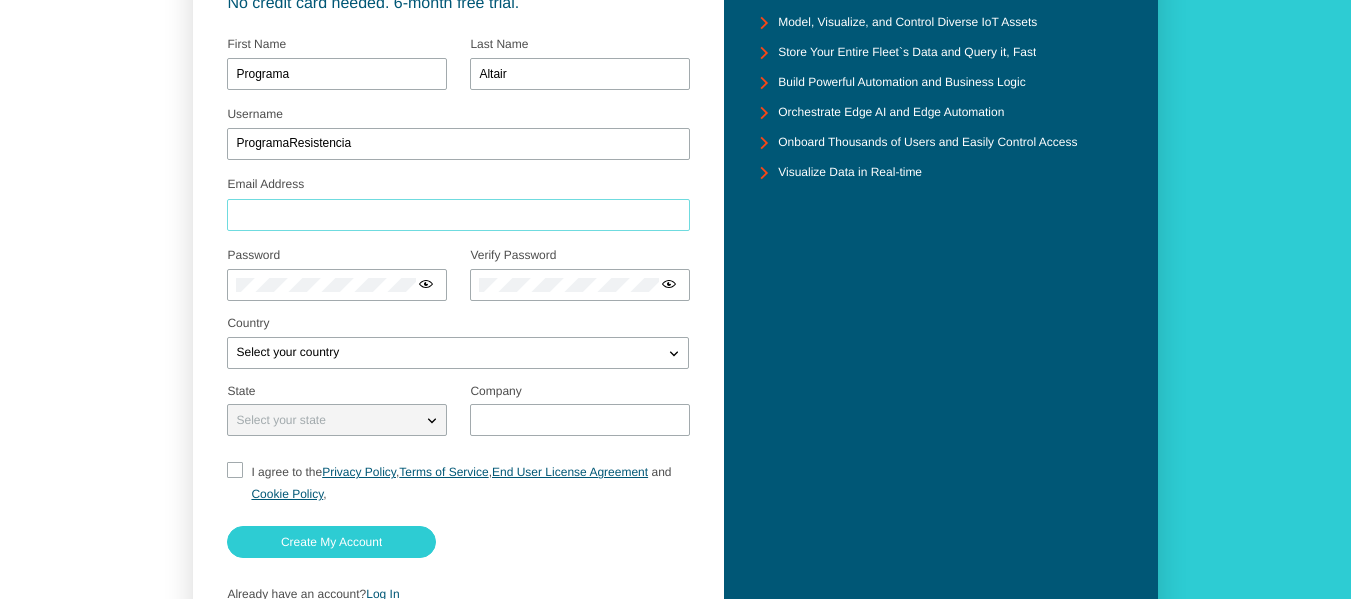 click on "Email Address" at bounding box center (458, 215) 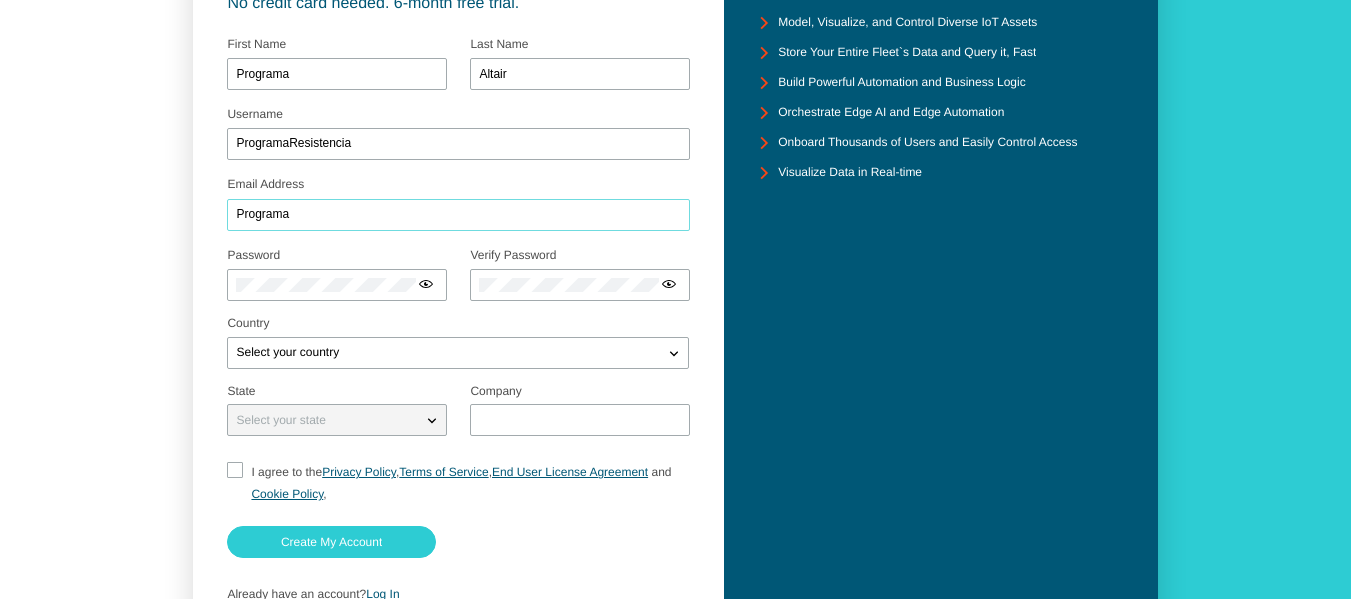 scroll, scrollTop: 0, scrollLeft: 0, axis: both 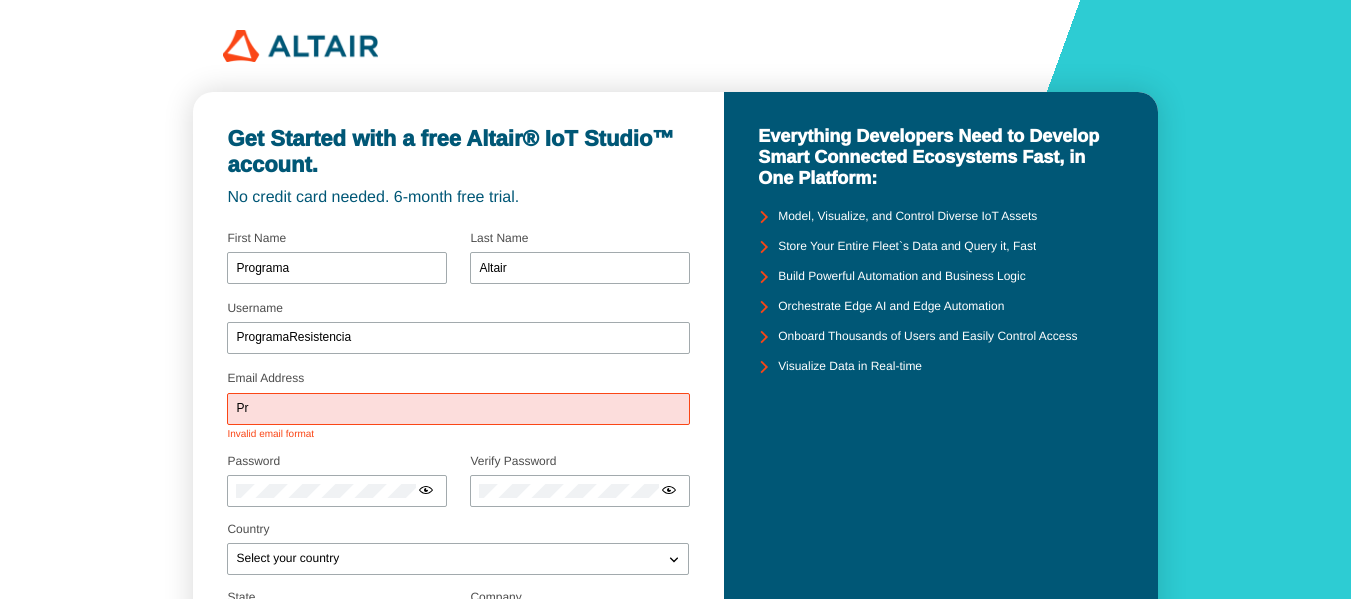 type on "P" 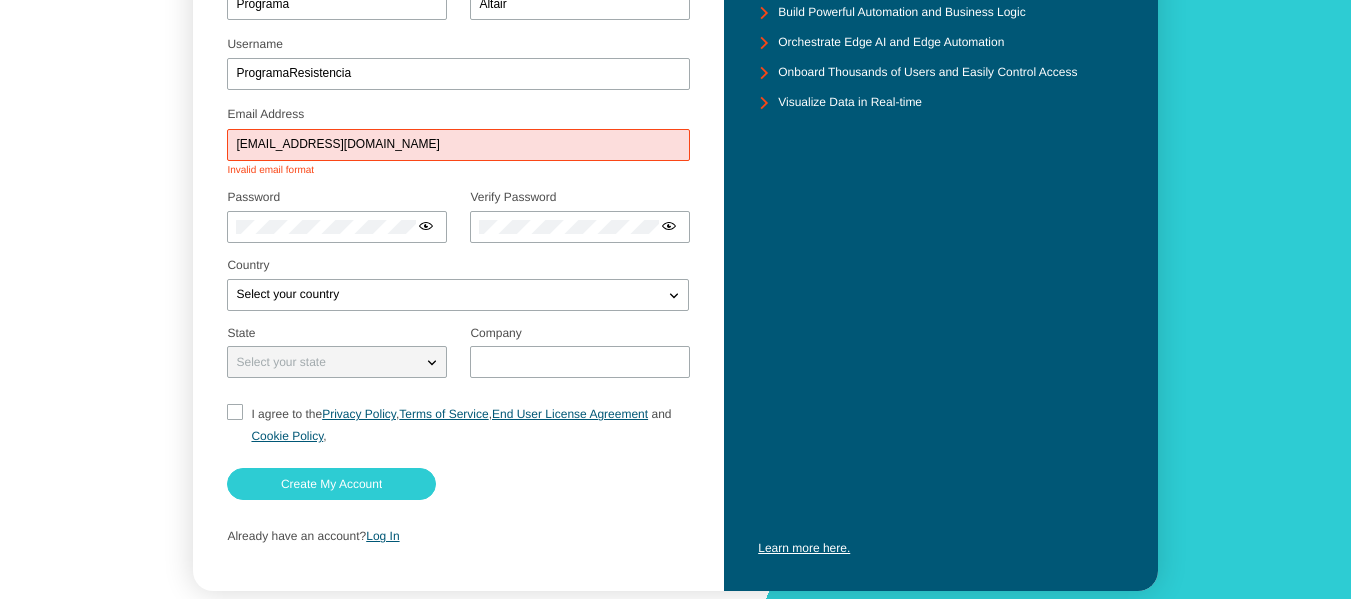 scroll, scrollTop: 269, scrollLeft: 0, axis: vertical 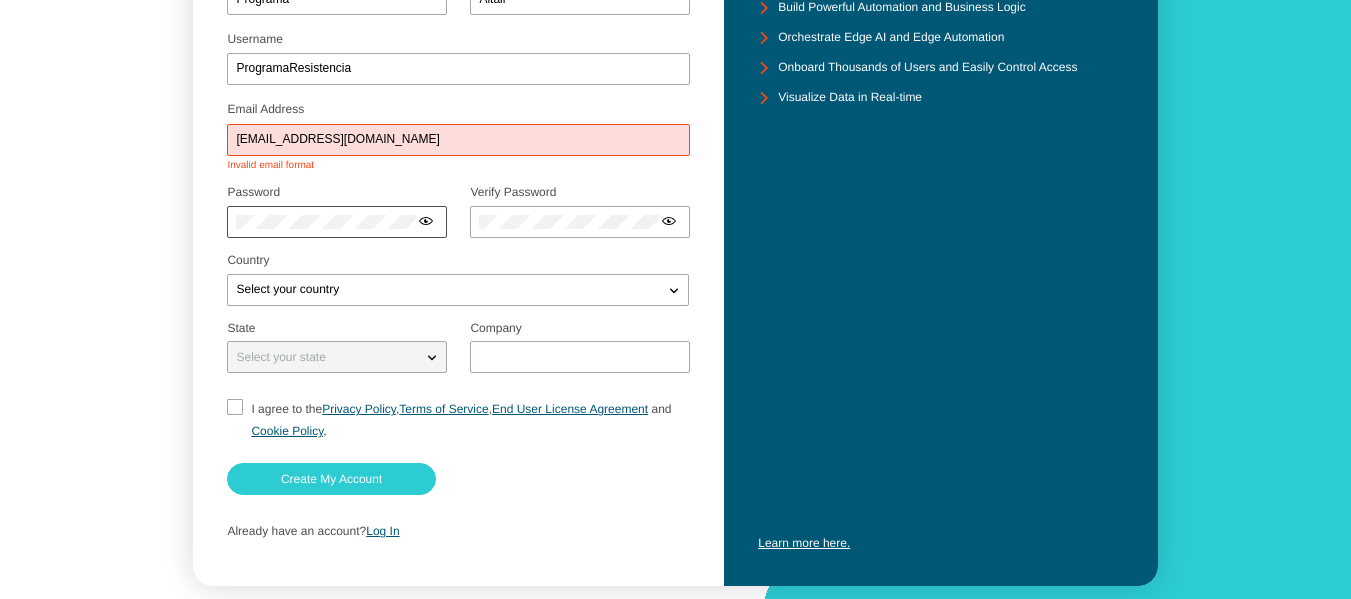 type on "programaaltair@gmail.com" 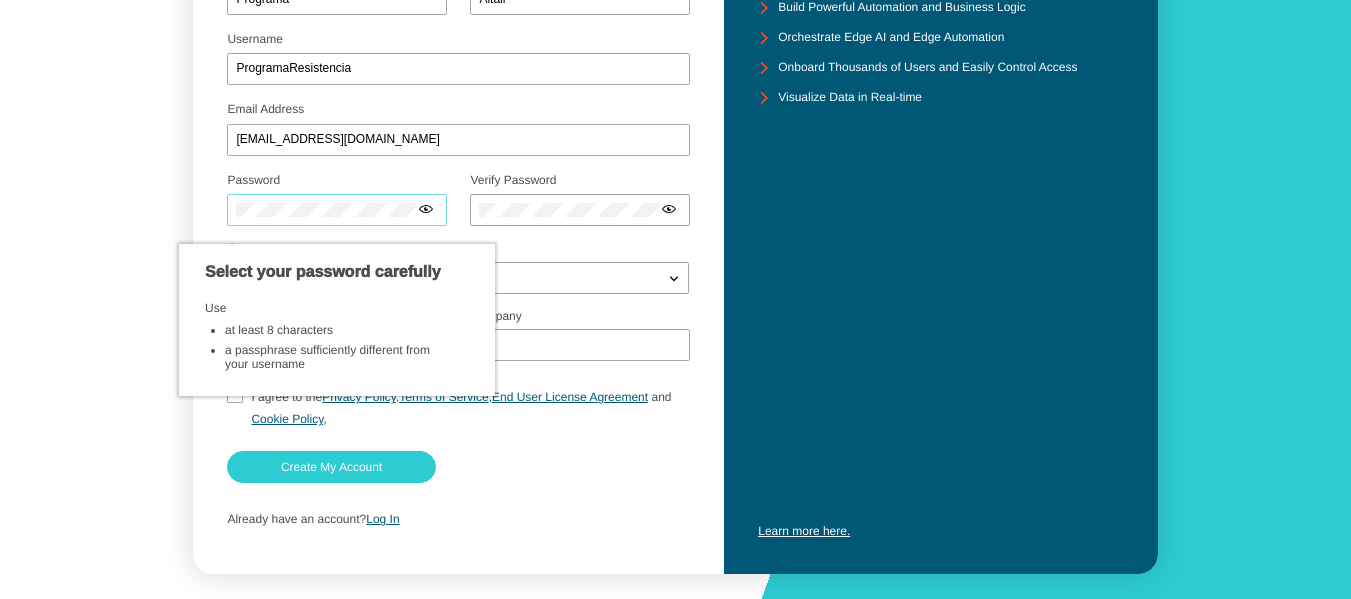 click on "Password" at bounding box center (337, 205) 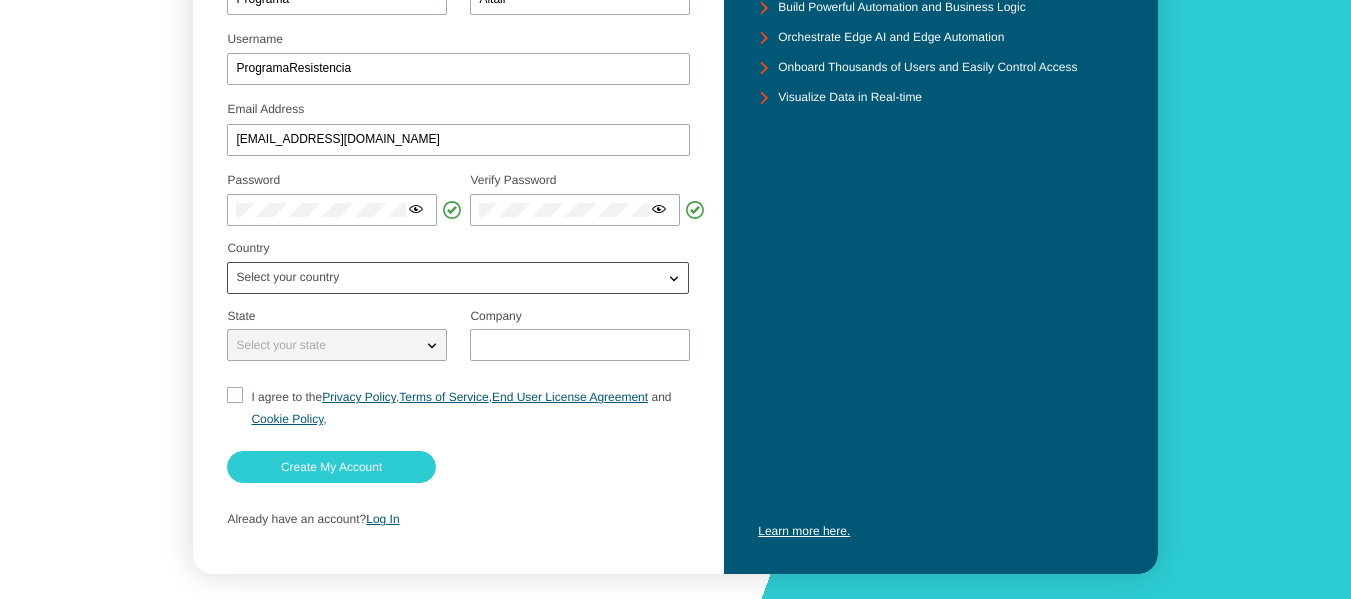 click on "Select your country" 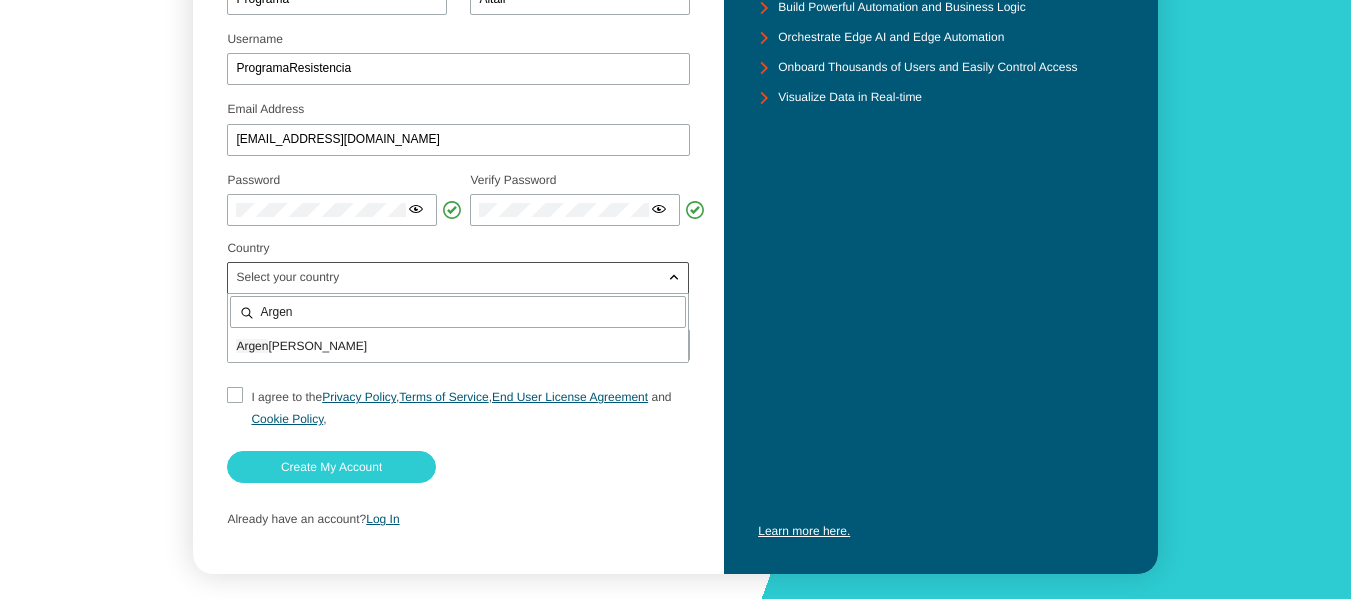 type on "Argen" 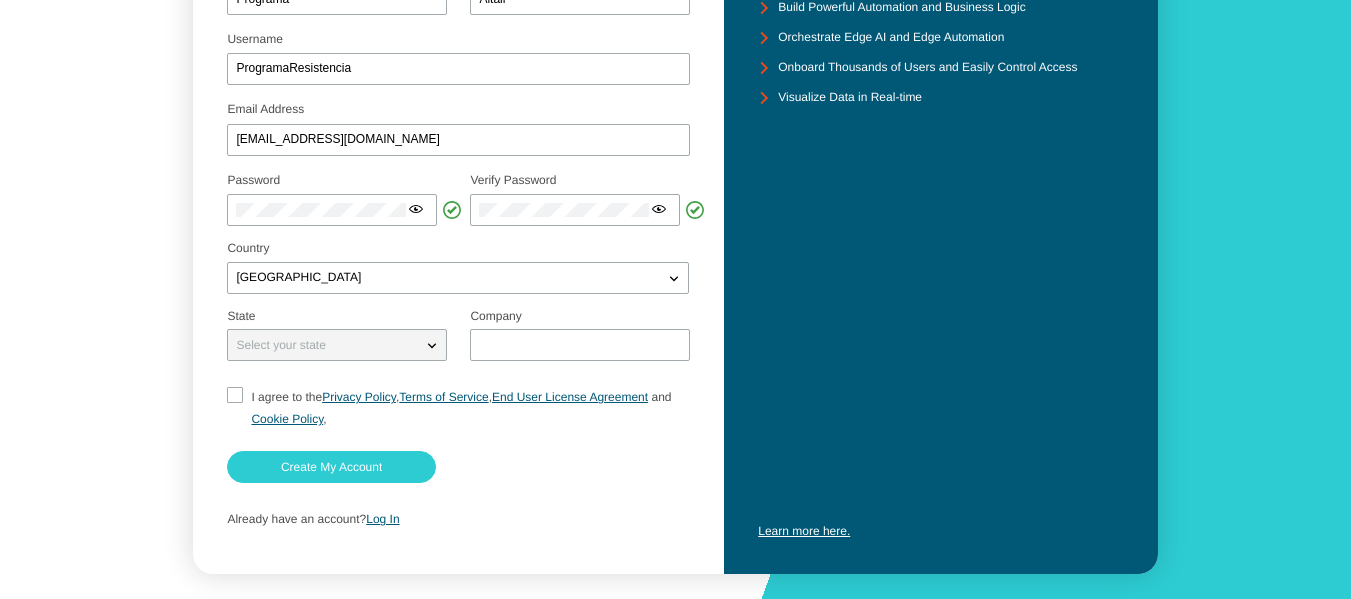 click on "State" at bounding box center (337, 317) 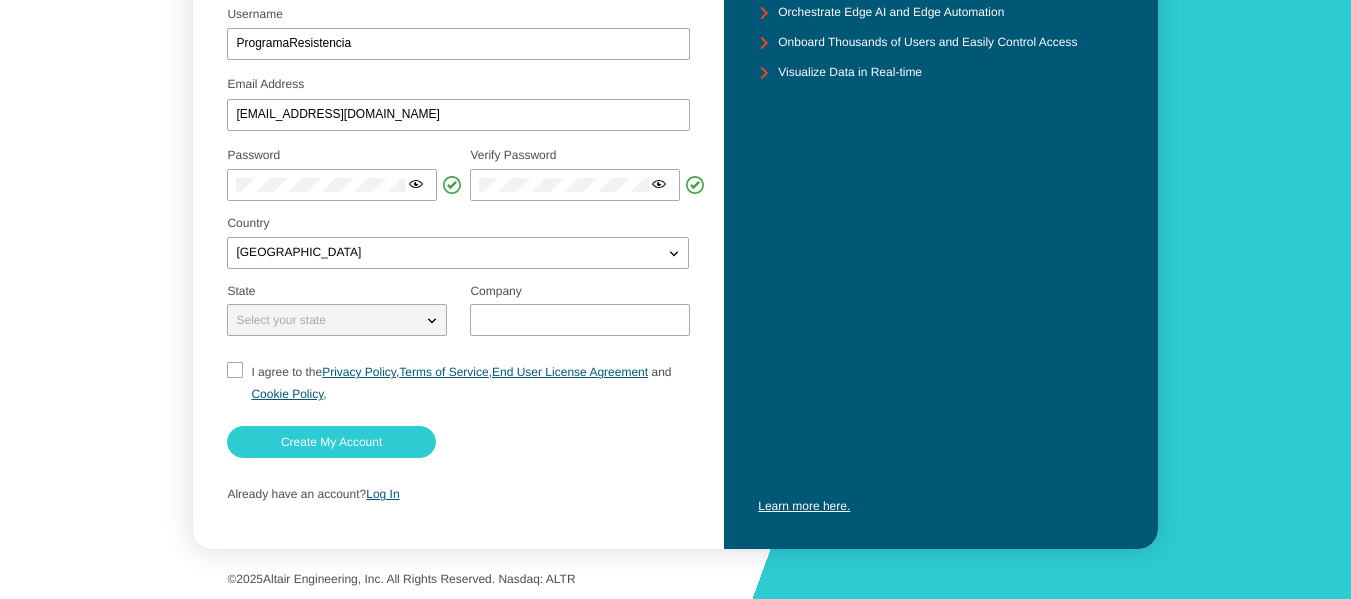 click on "Select your state" at bounding box center [325, 320] 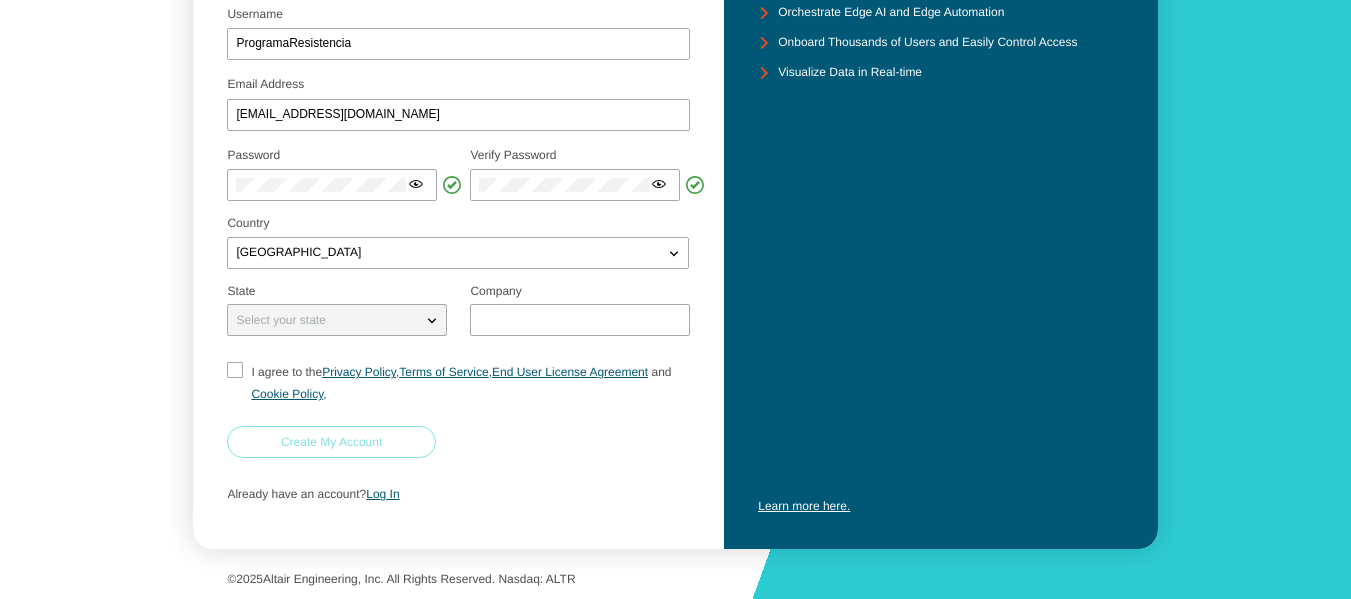 click on "Create My Account" at bounding box center (0, 0) 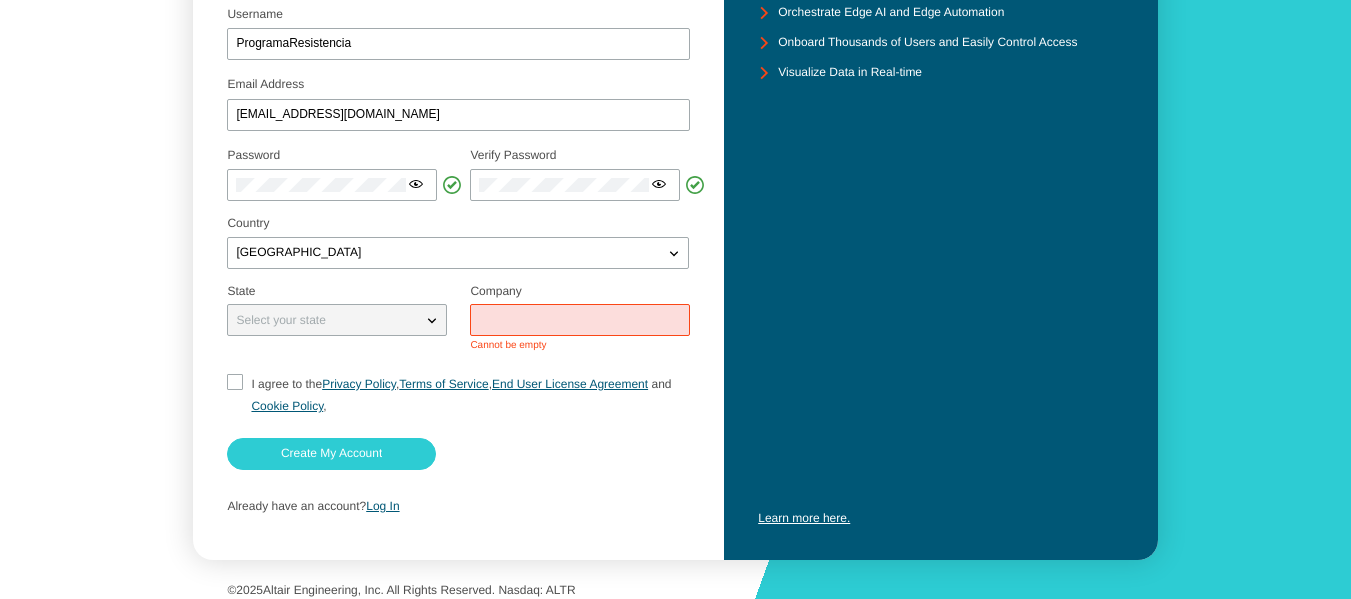 click at bounding box center (580, 320) 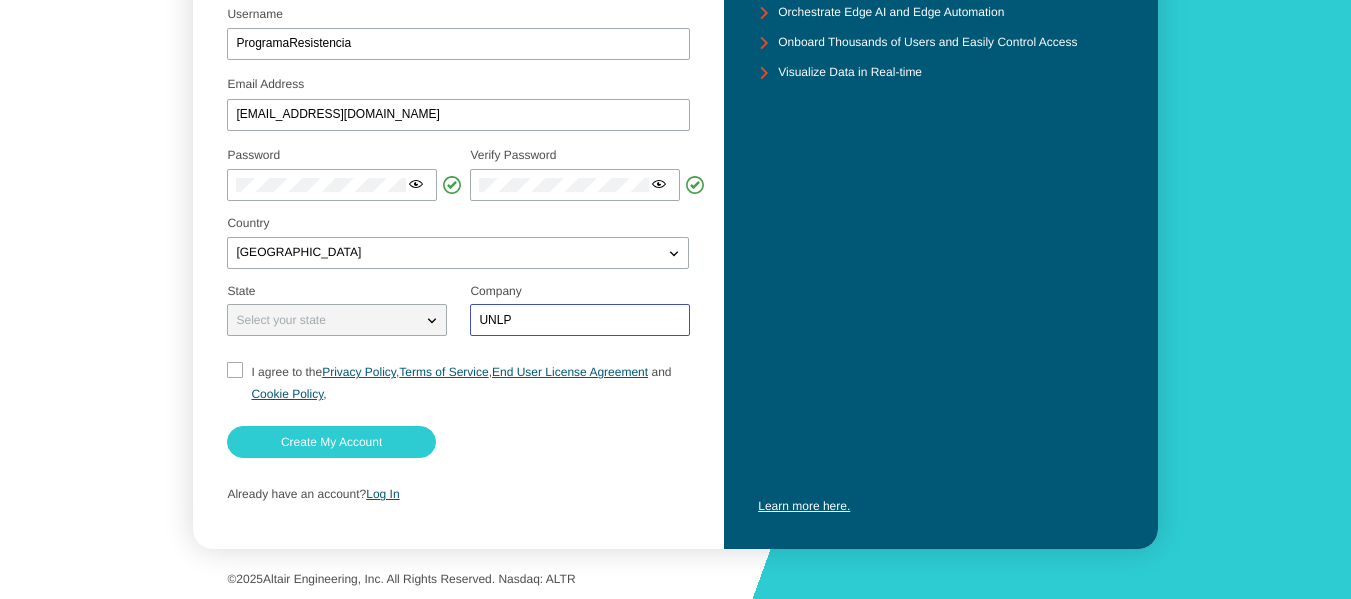 type on "UNLP" 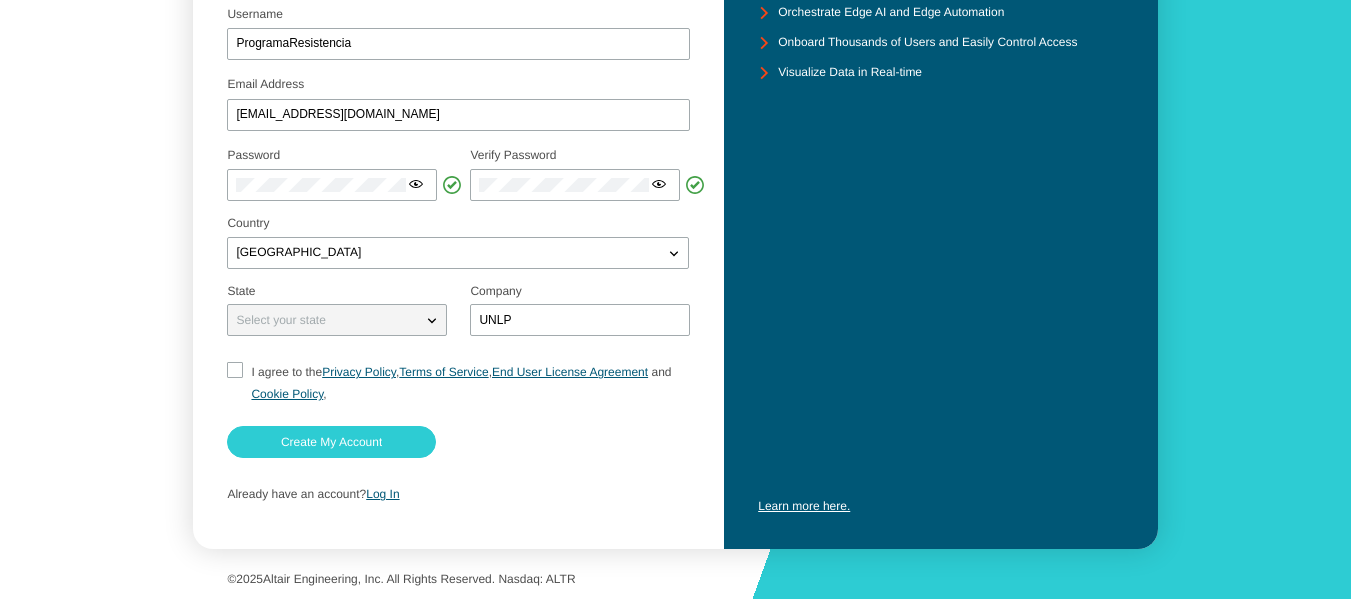 click on "I agree to the
Privacy Policy ,
Terms of Service ,
End User License Agreement
and
Cookie Policy ," at bounding box center [233, 383] 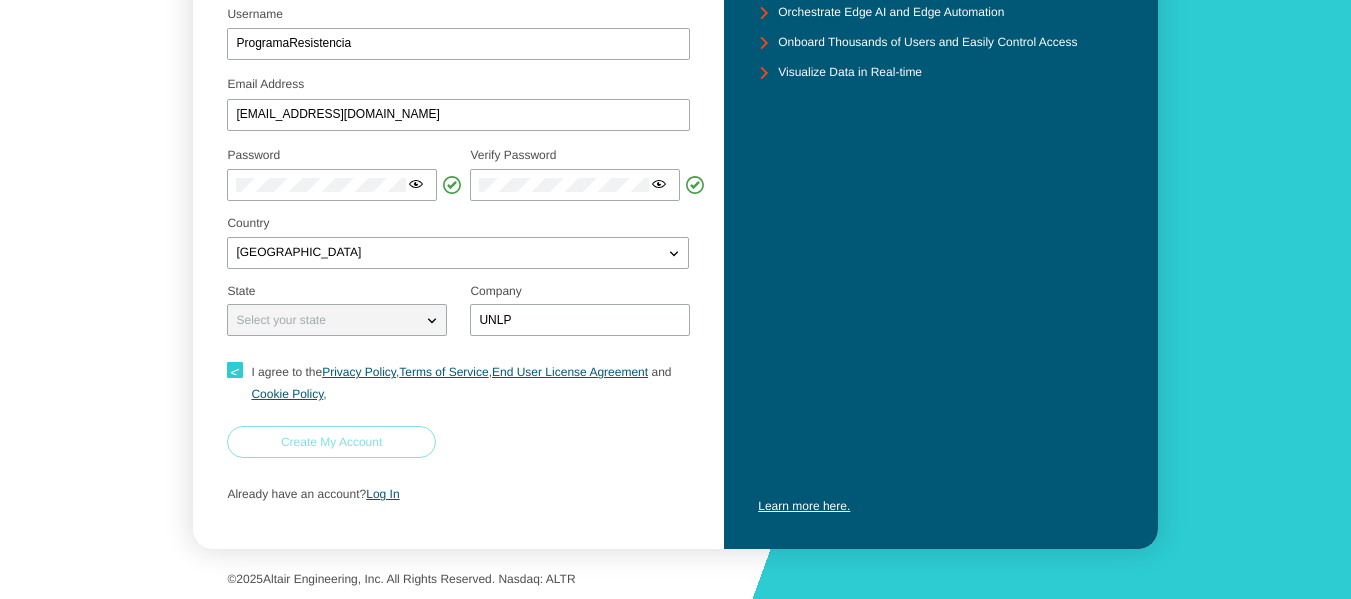 click on "Create My Account" at bounding box center [331, 442] 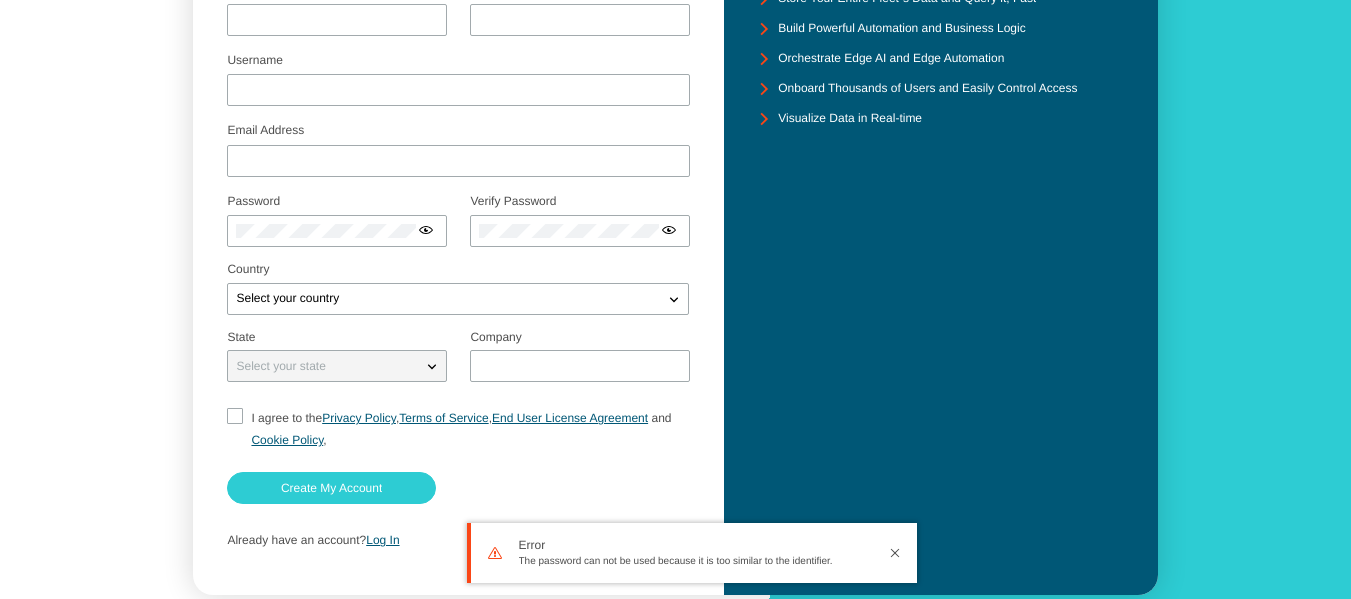 scroll, scrollTop: 0, scrollLeft: 0, axis: both 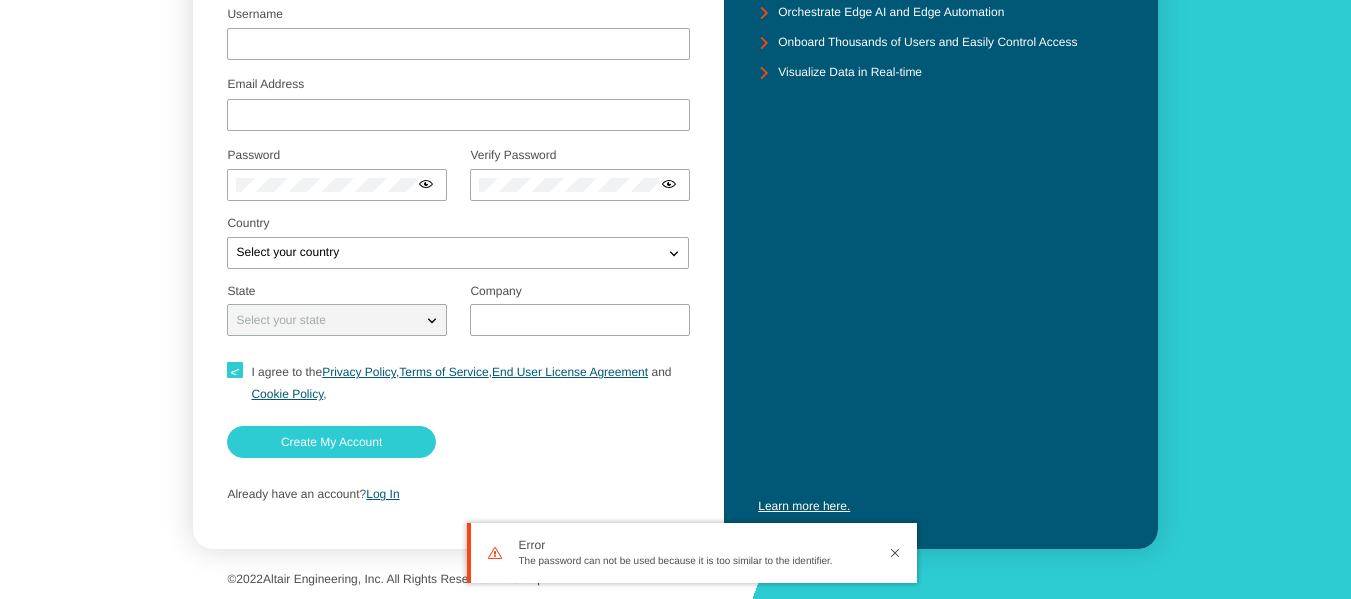 type on "Programa" 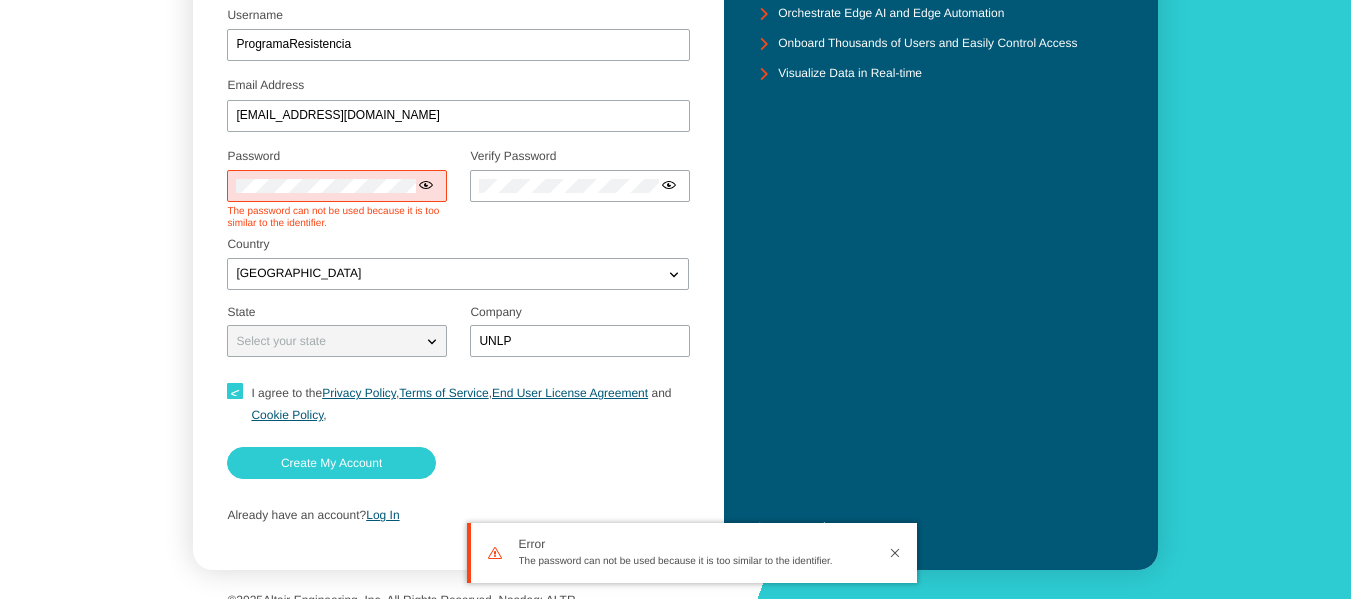 scroll, scrollTop: 292, scrollLeft: 0, axis: vertical 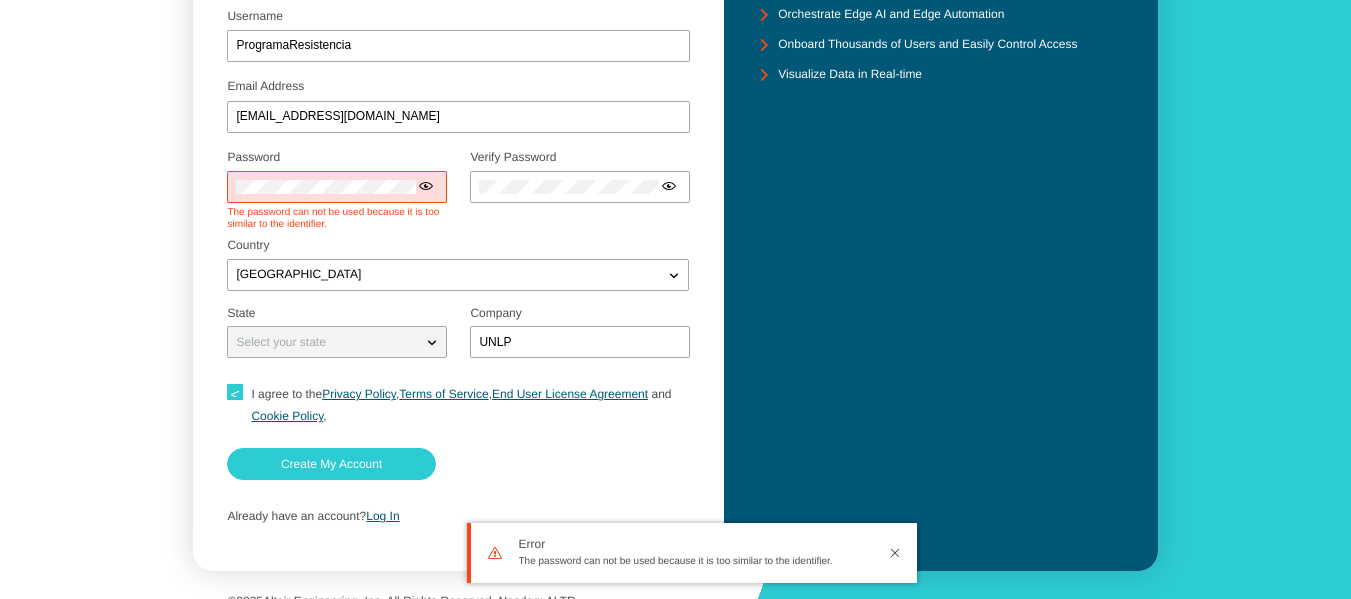 click at bounding box center [337, 187] 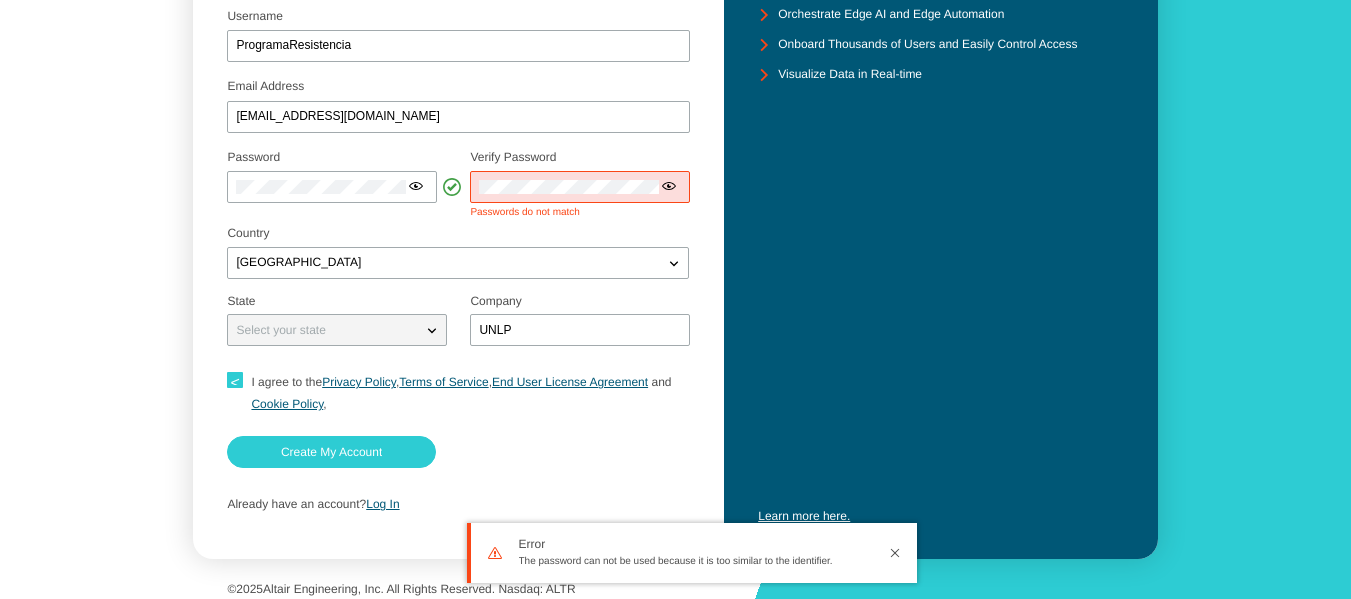 click on "Password
Select your password carefully
Use
at least 8 characters
a passphrase sufficiently different from your username
Verify Password" at bounding box center [458, 186] 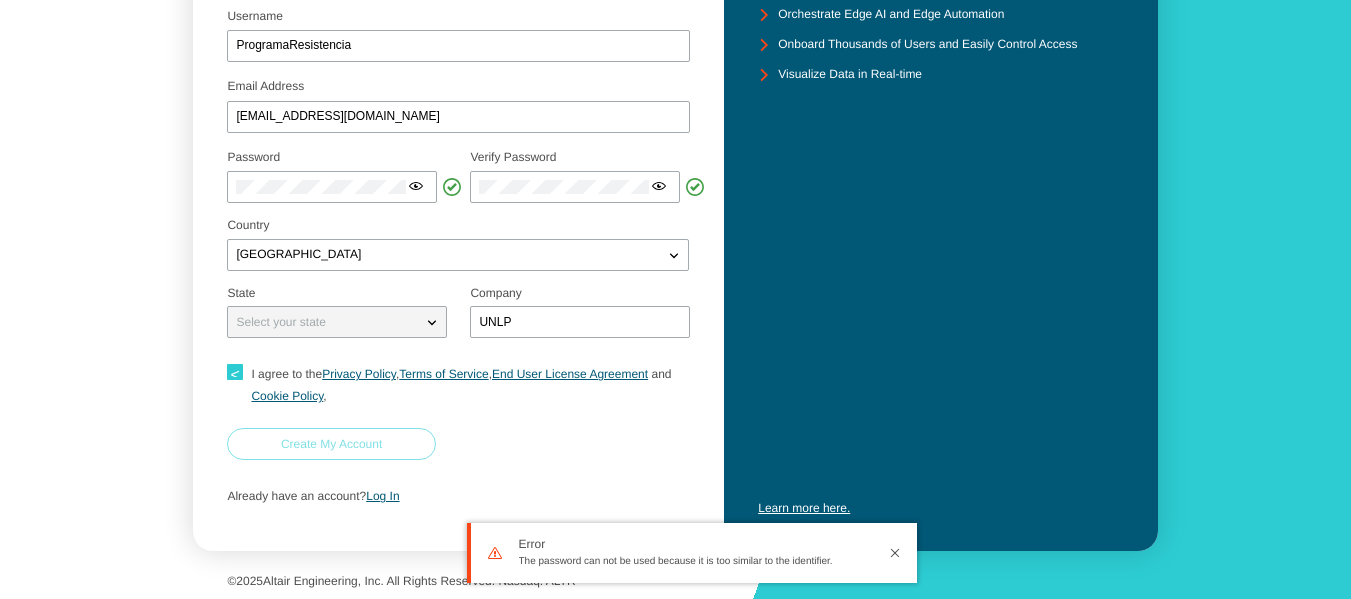 click on "Create My Account" at bounding box center [331, 444] 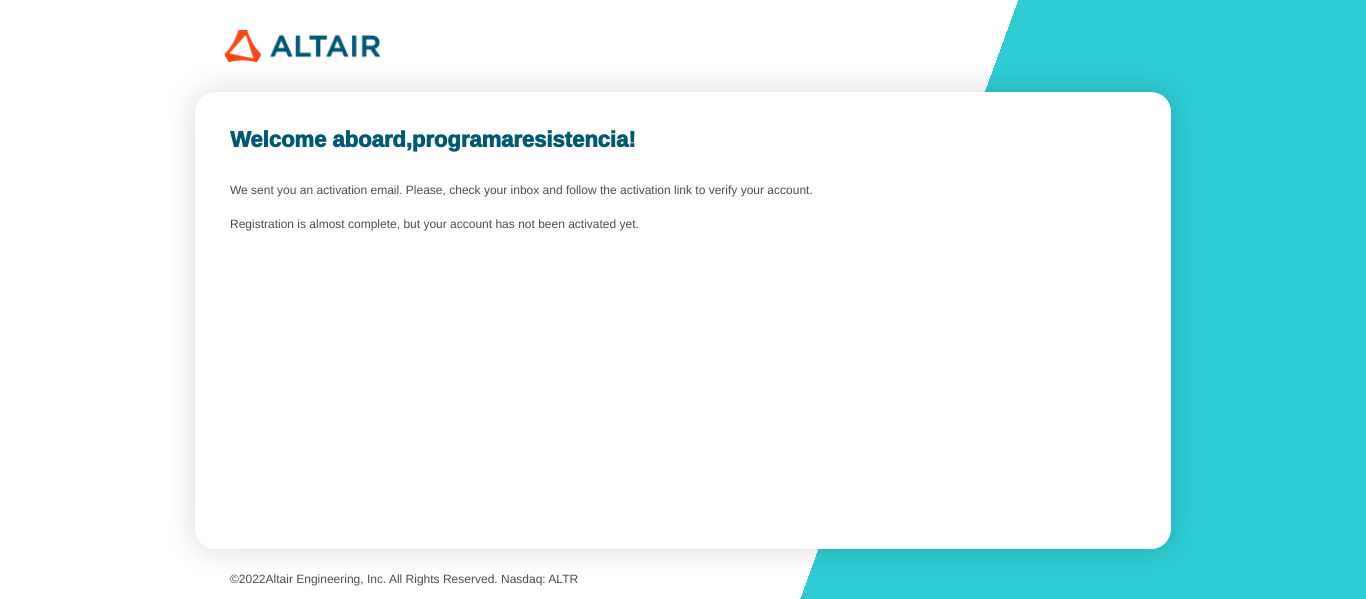 scroll, scrollTop: 0, scrollLeft: 0, axis: both 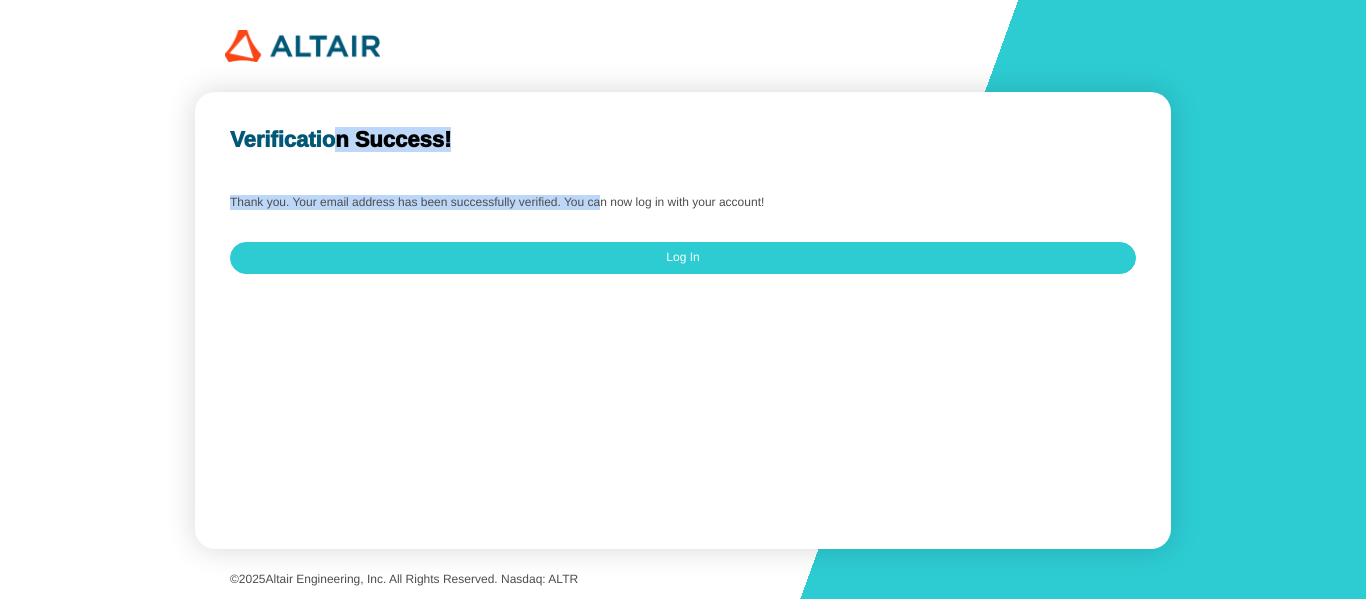 drag, startPoint x: 598, startPoint y: 229, endPoint x: 695, endPoint y: -72, distance: 316.2436 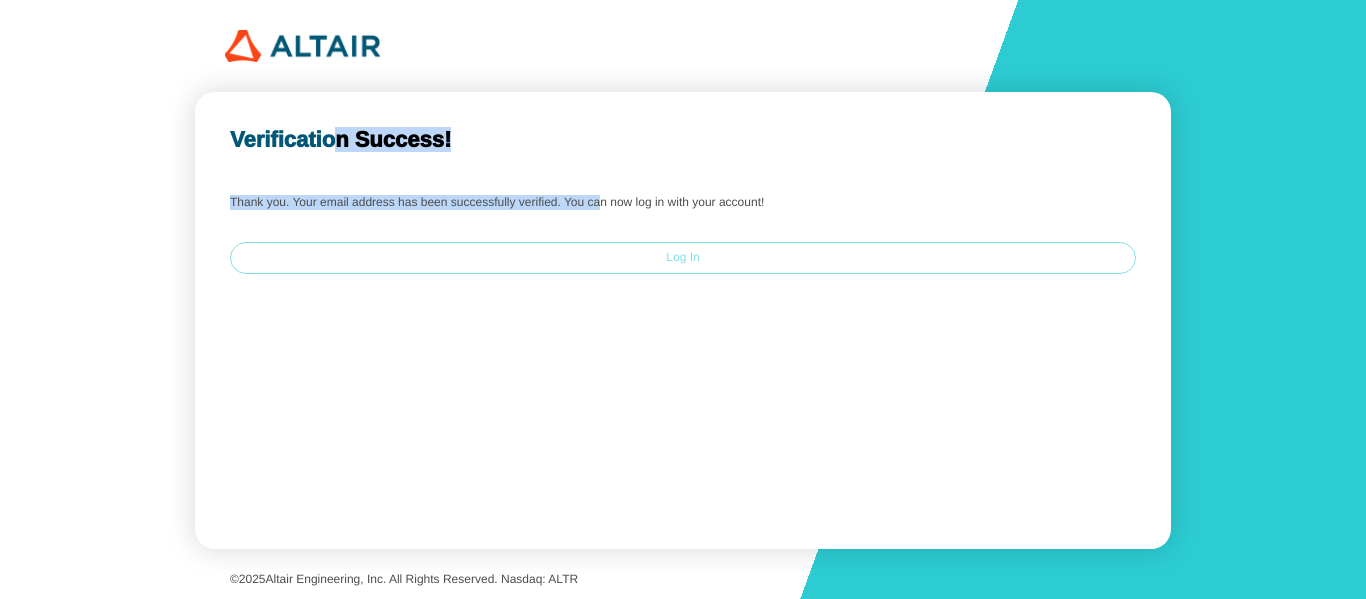 click on "Log In" at bounding box center (683, 258) 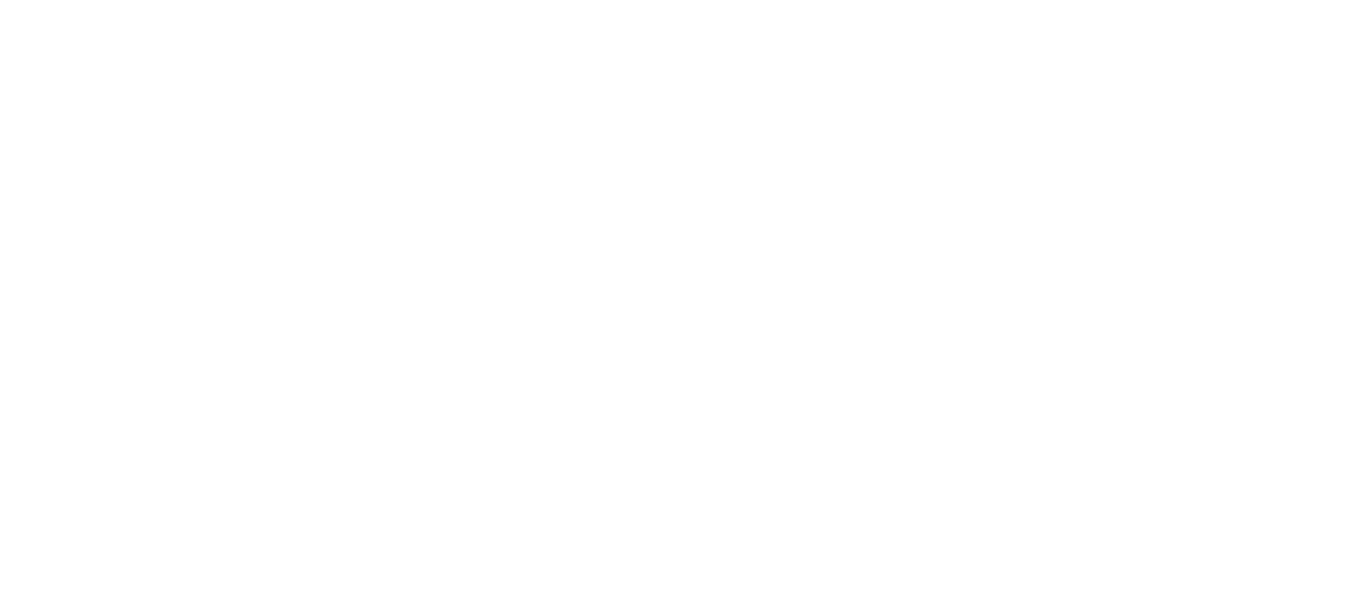 scroll, scrollTop: 0, scrollLeft: 0, axis: both 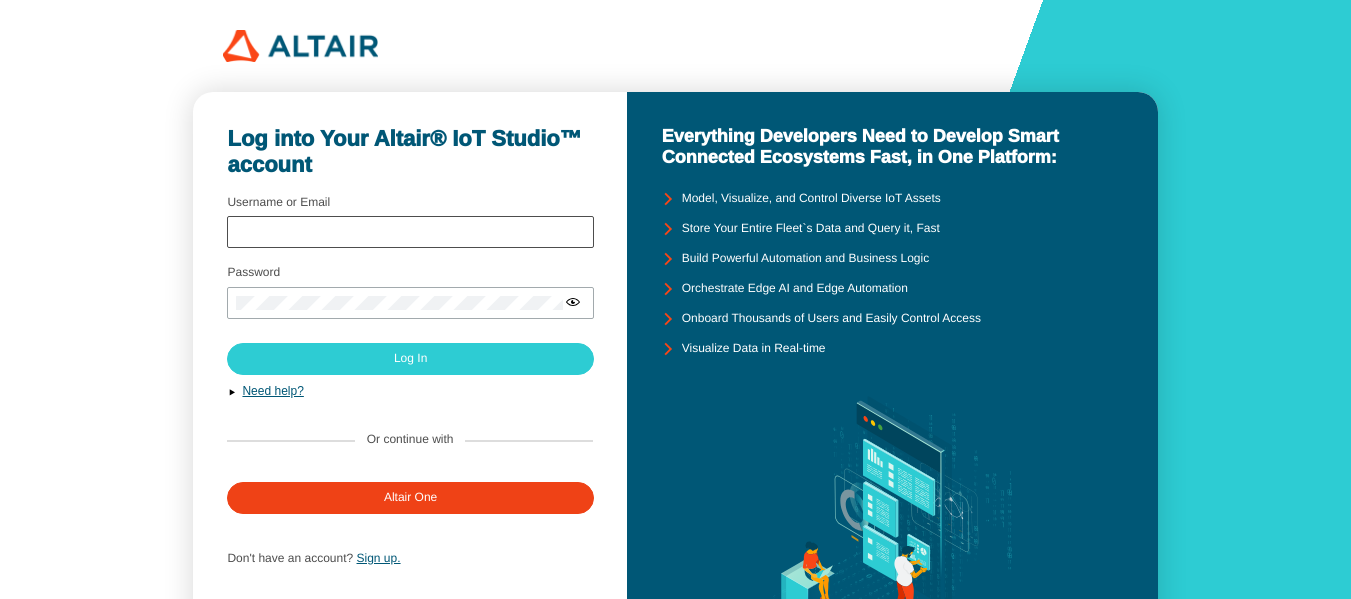 click at bounding box center (410, 232) 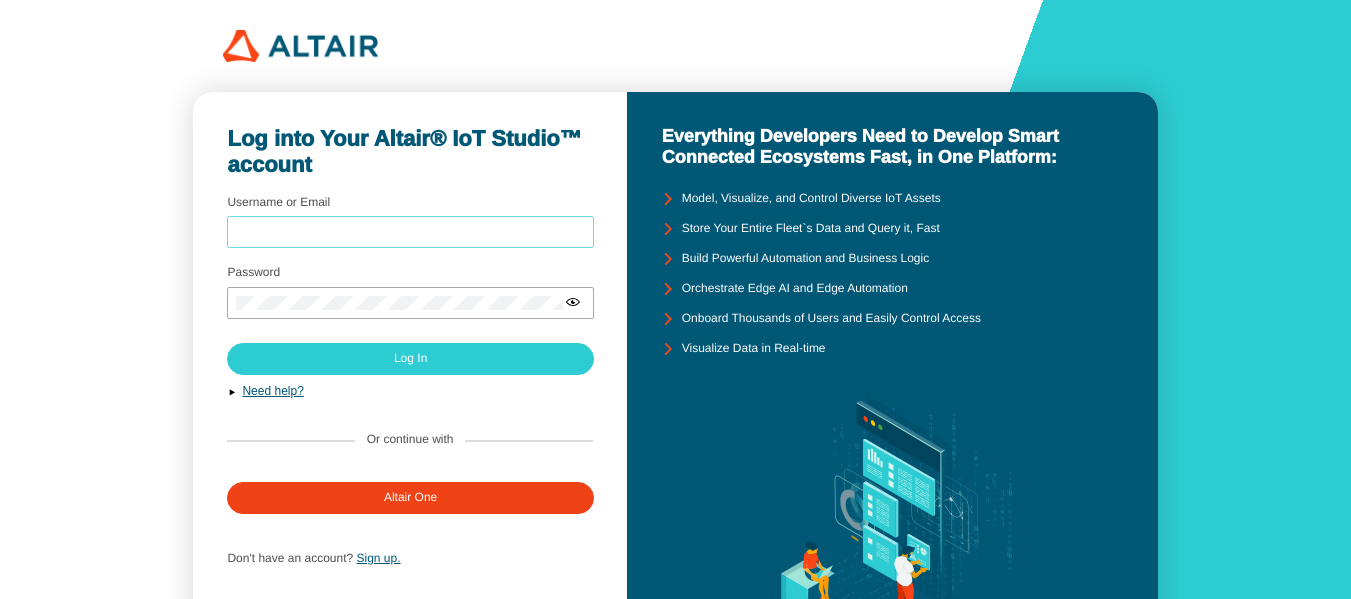 click on "Username or Email" at bounding box center [410, 233] 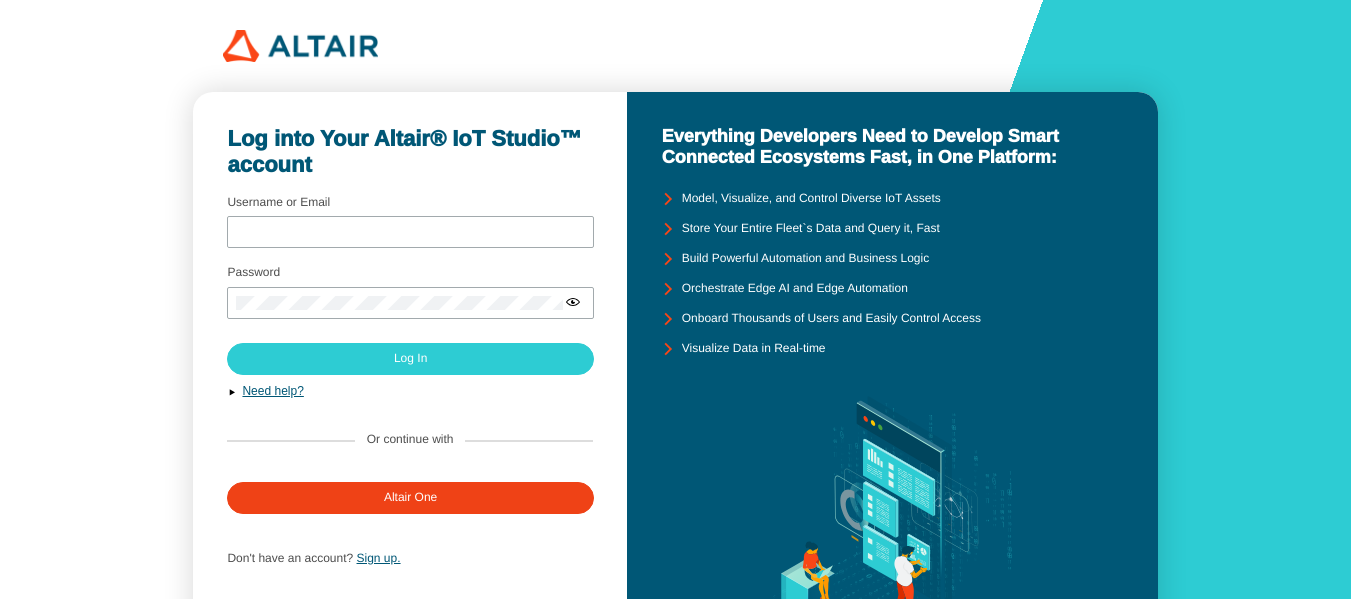 click on "Log into Your Altair® IoT Studio™ account" at bounding box center (409, 151) 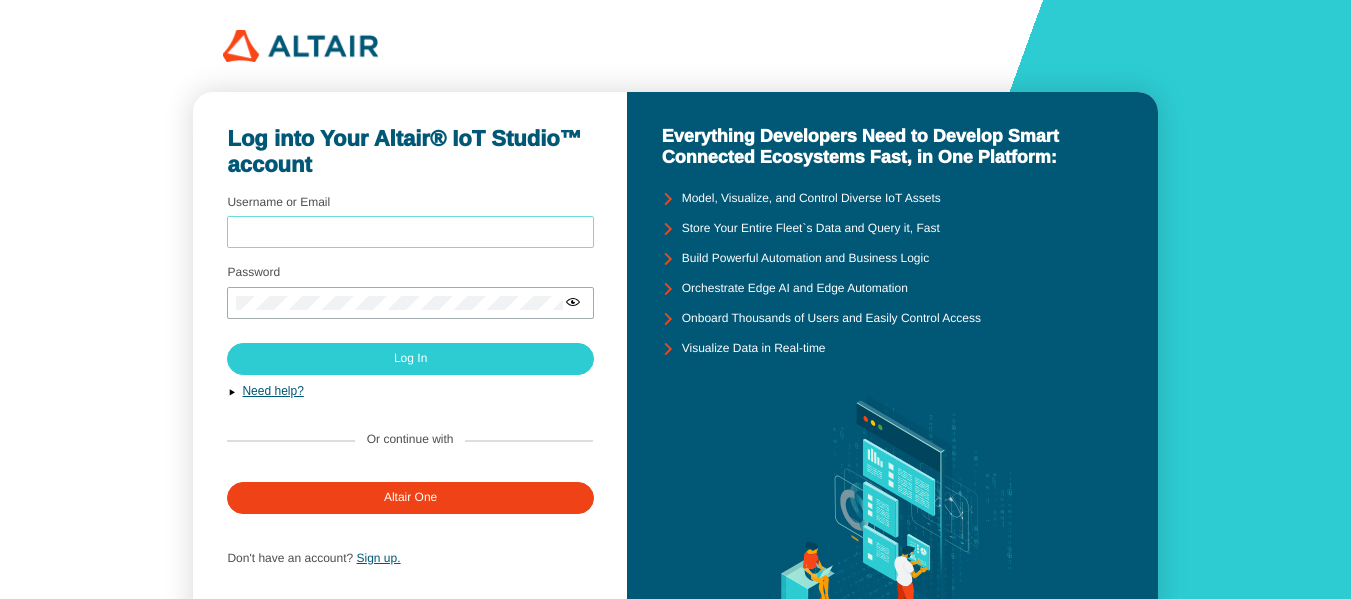 click on "Username or Email" at bounding box center (410, 233) 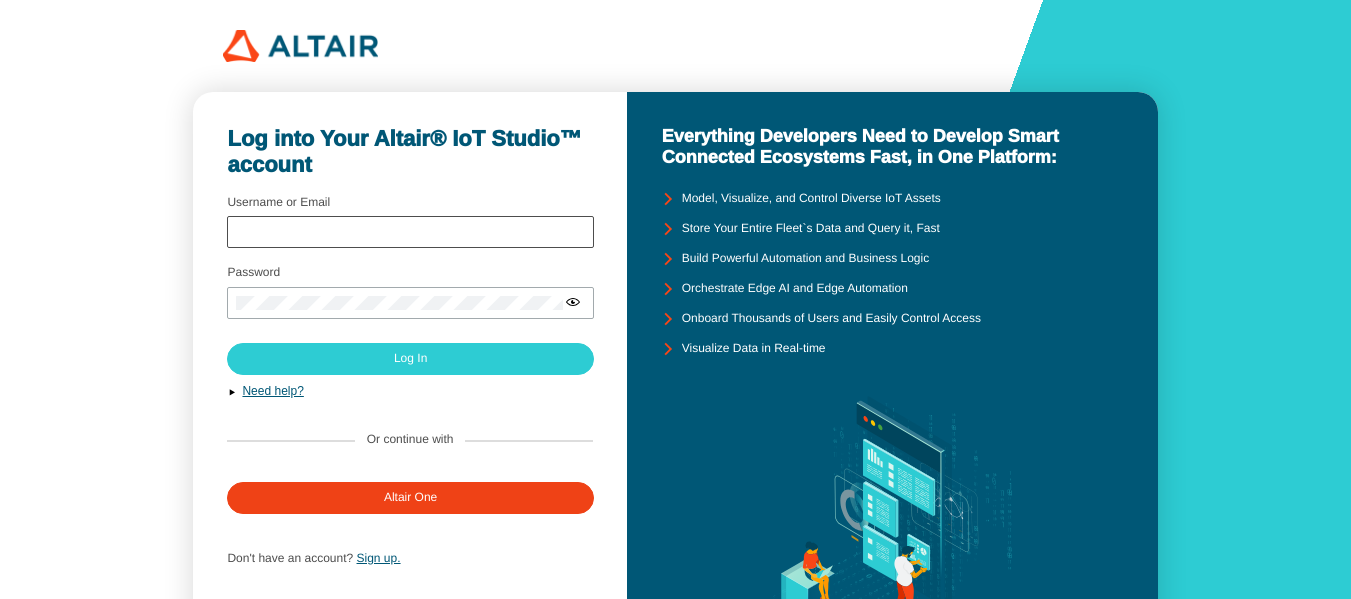 click at bounding box center [410, 232] 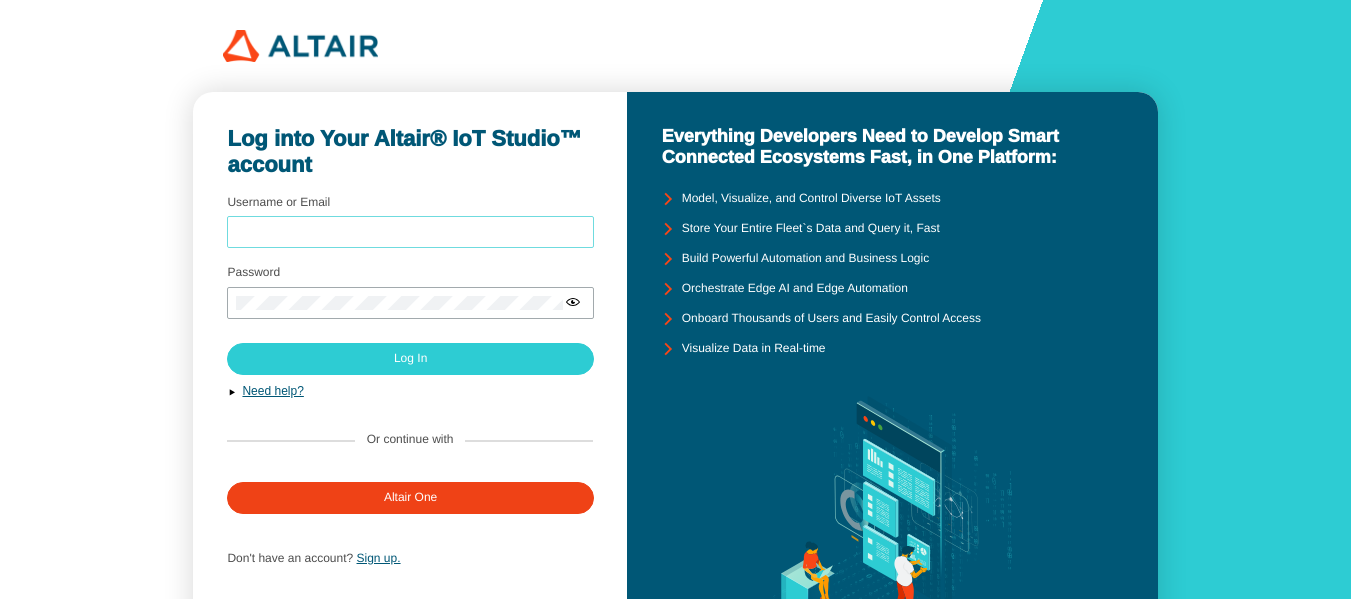 click on "Username or Email" at bounding box center (410, 233) 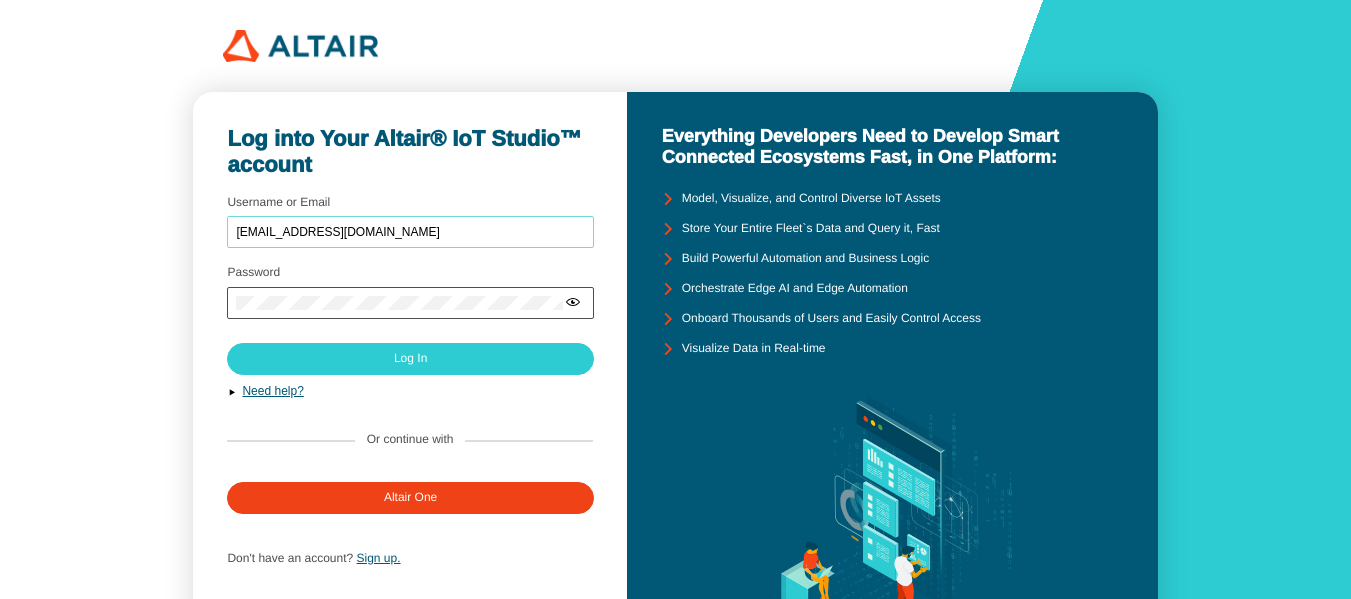type on "programaaltair@gmail.com" 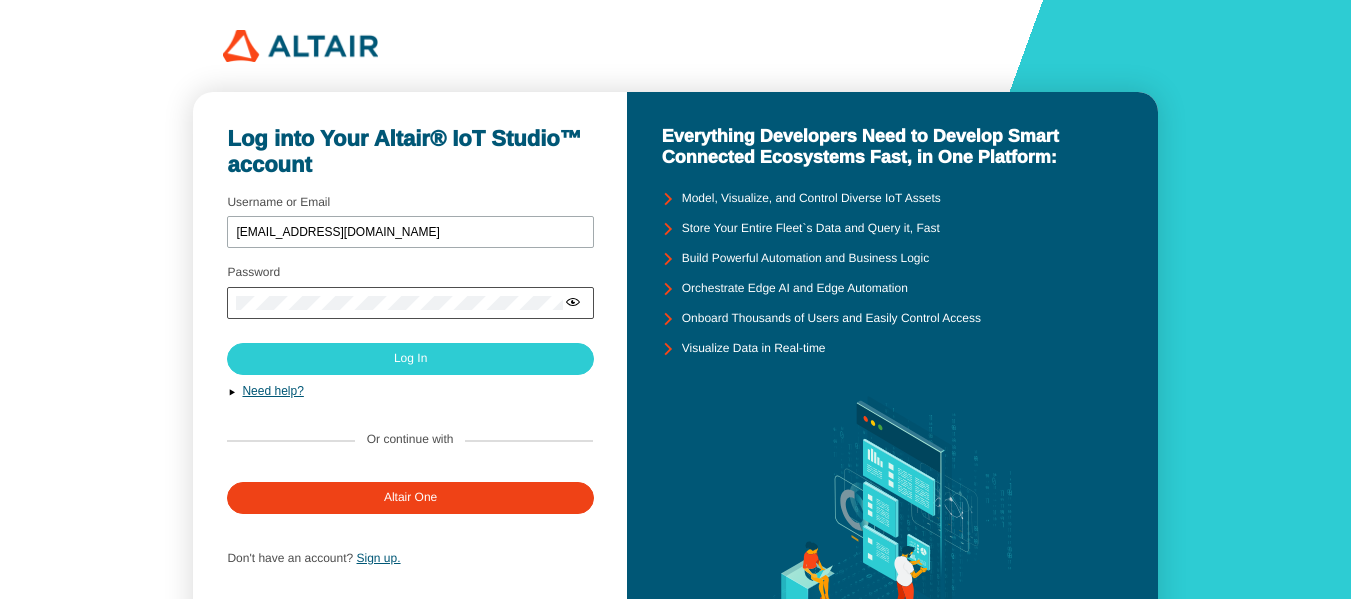click at bounding box center [410, 303] 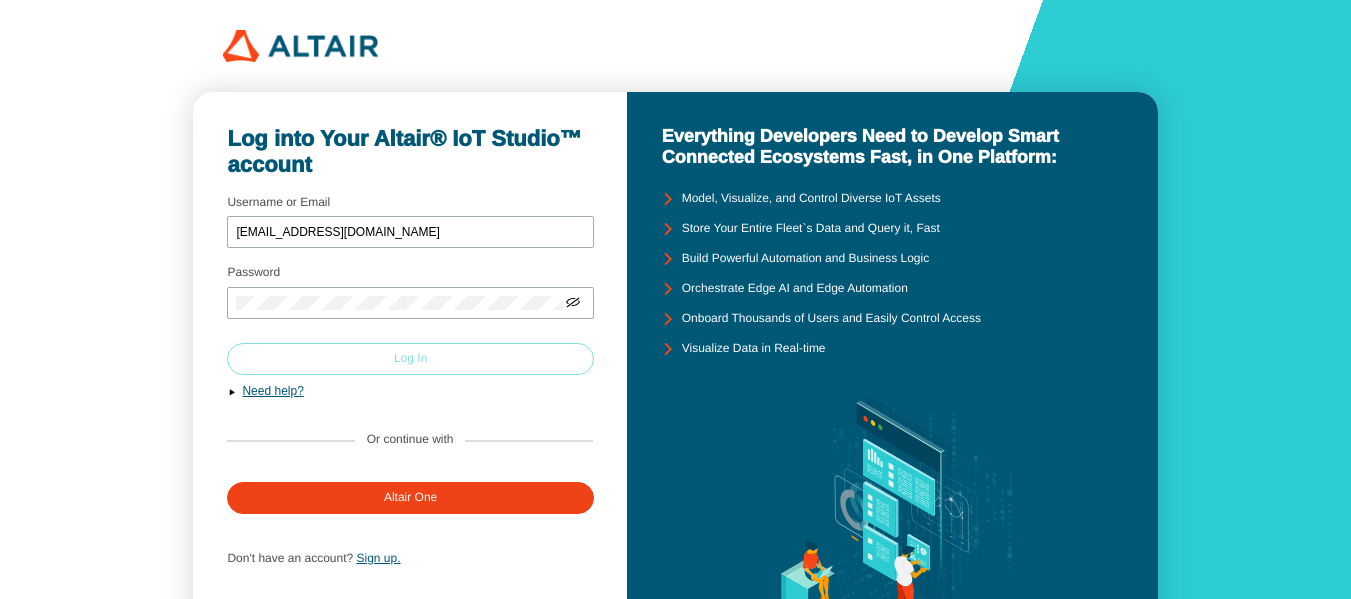 click on "Log In" at bounding box center [410, 359] 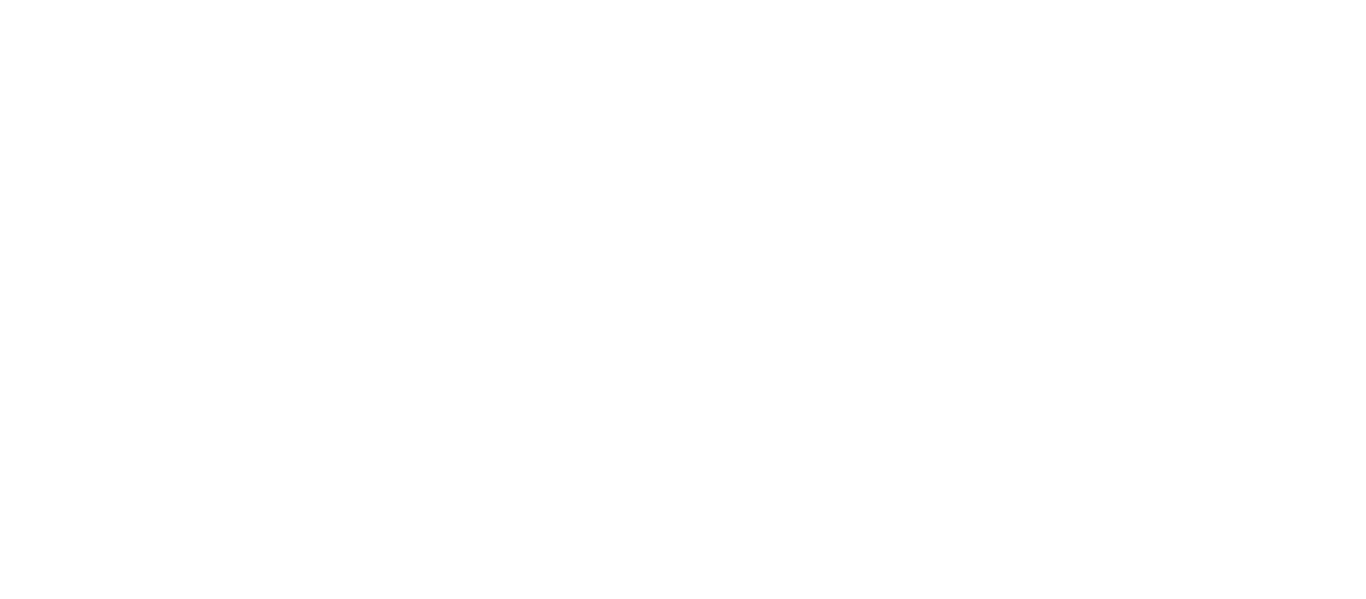 scroll, scrollTop: 0, scrollLeft: 0, axis: both 